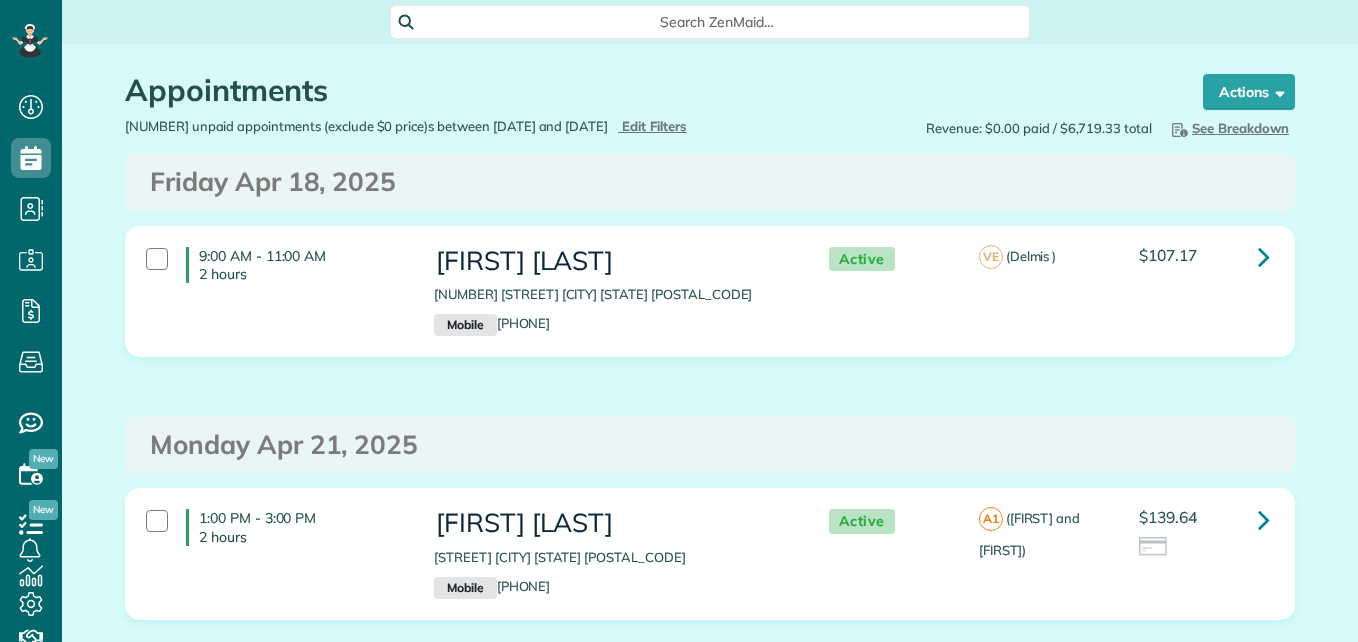 scroll, scrollTop: 0, scrollLeft: 0, axis: both 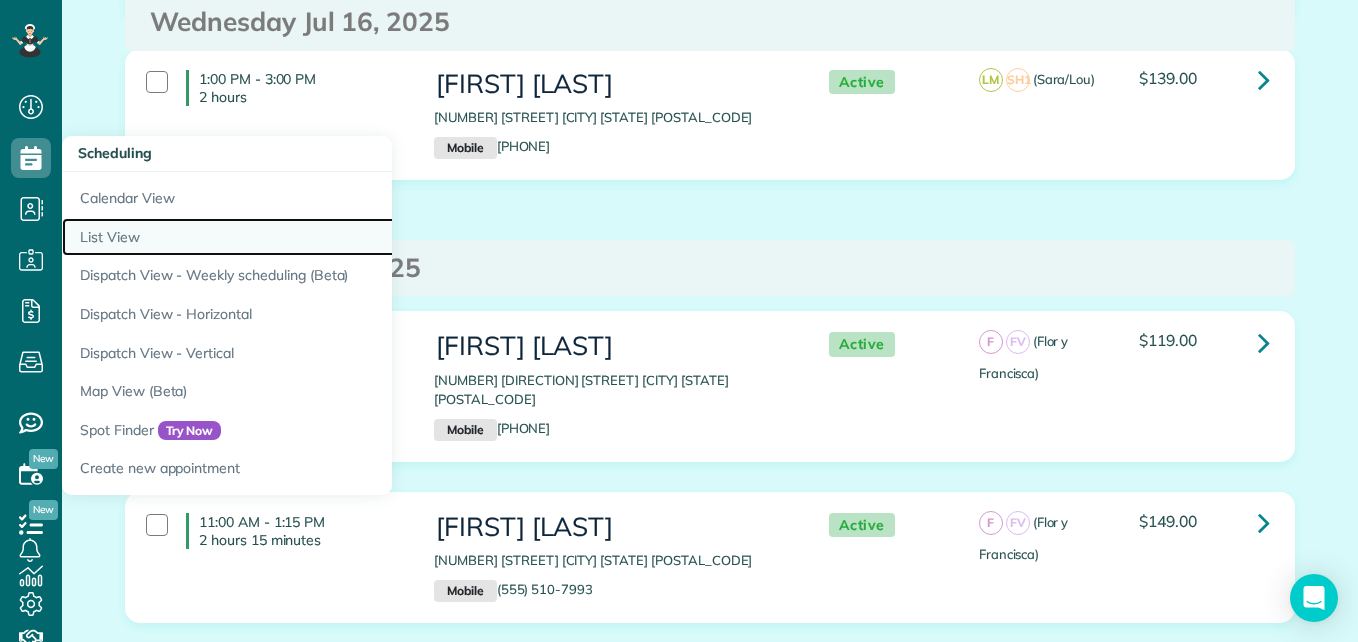 click on "List View" at bounding box center (312, 237) 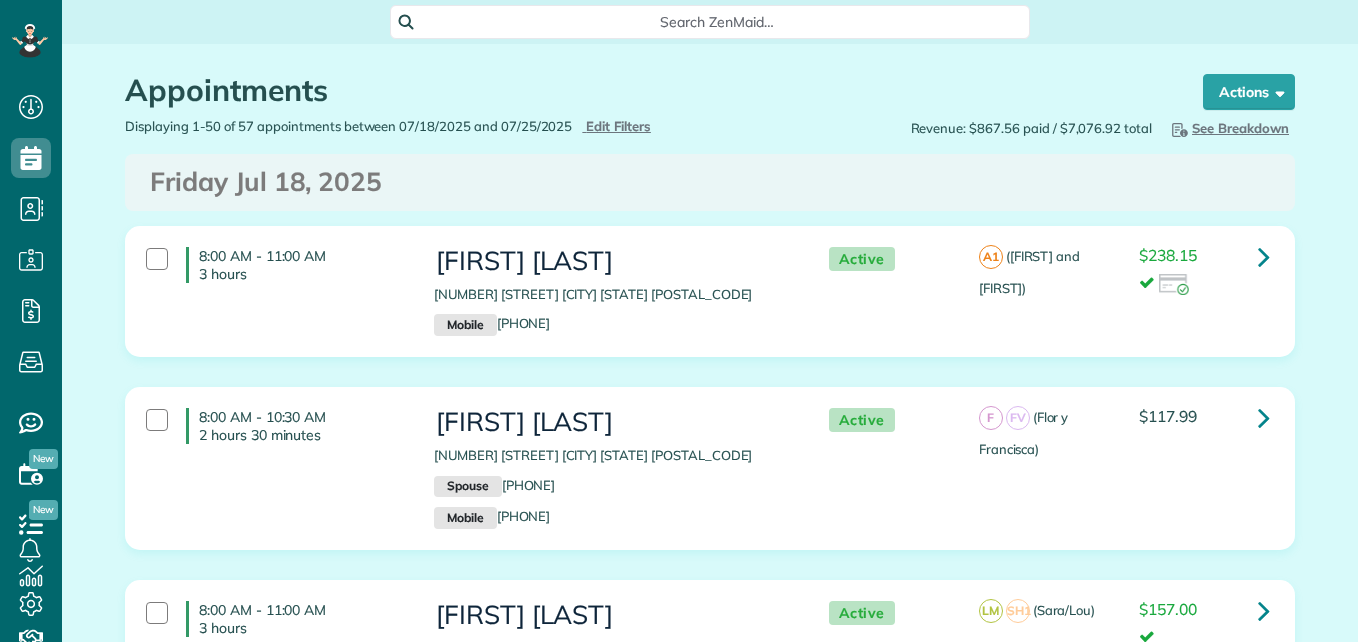 scroll, scrollTop: 0, scrollLeft: 0, axis: both 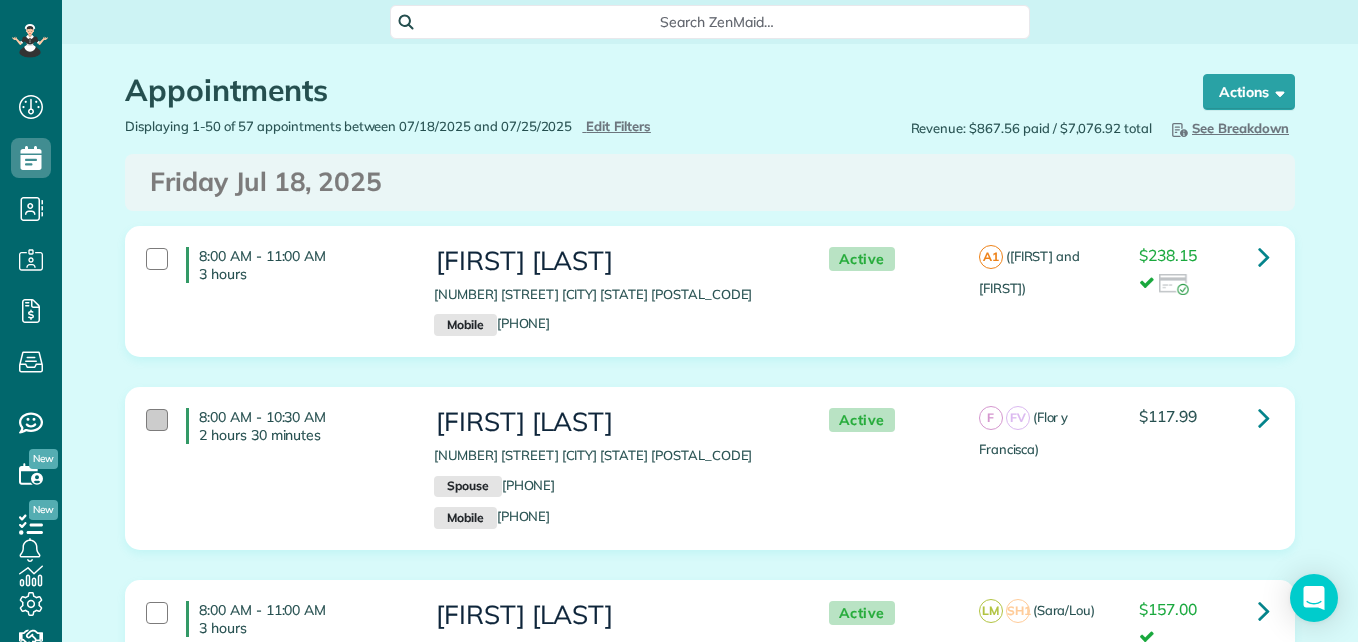 click at bounding box center (157, 420) 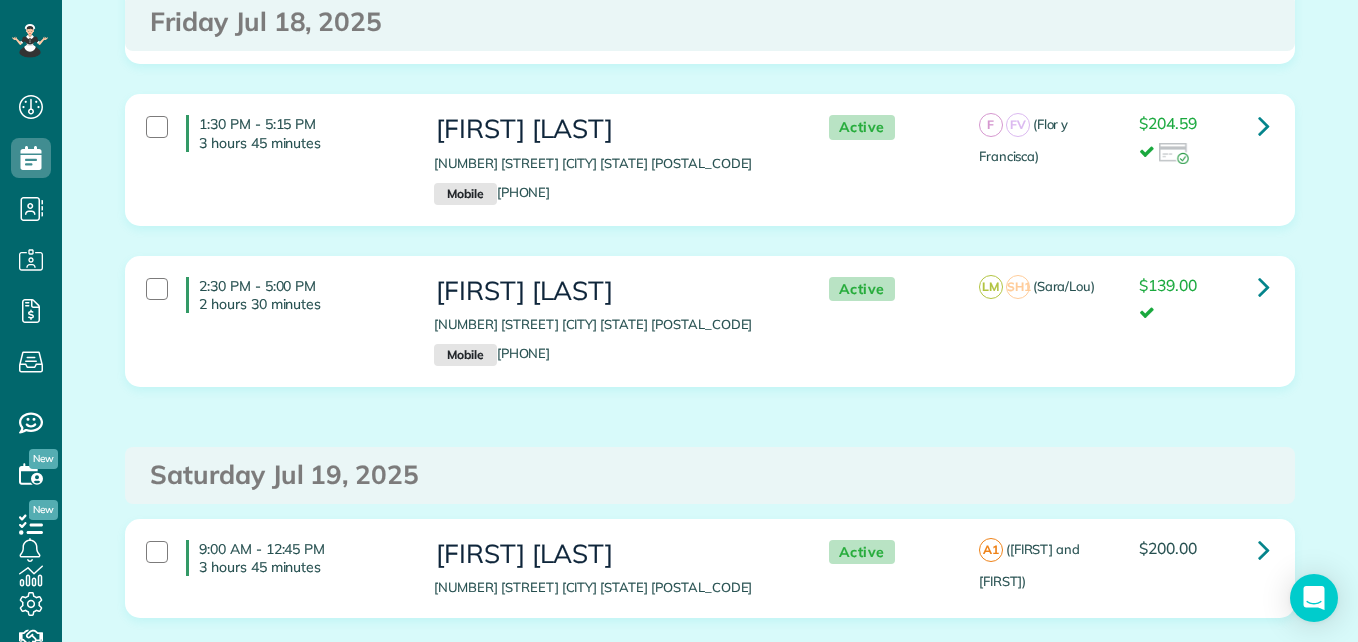 scroll, scrollTop: 0, scrollLeft: 0, axis: both 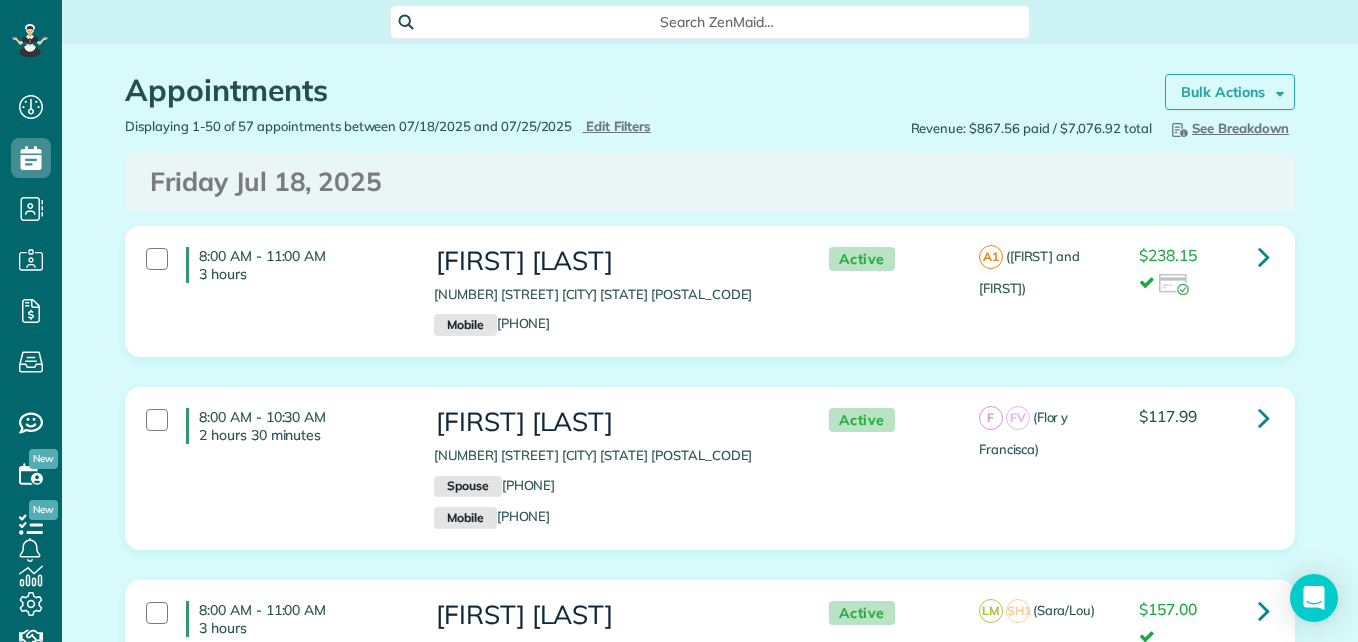 click on "Bulk Actions" at bounding box center (1230, 92) 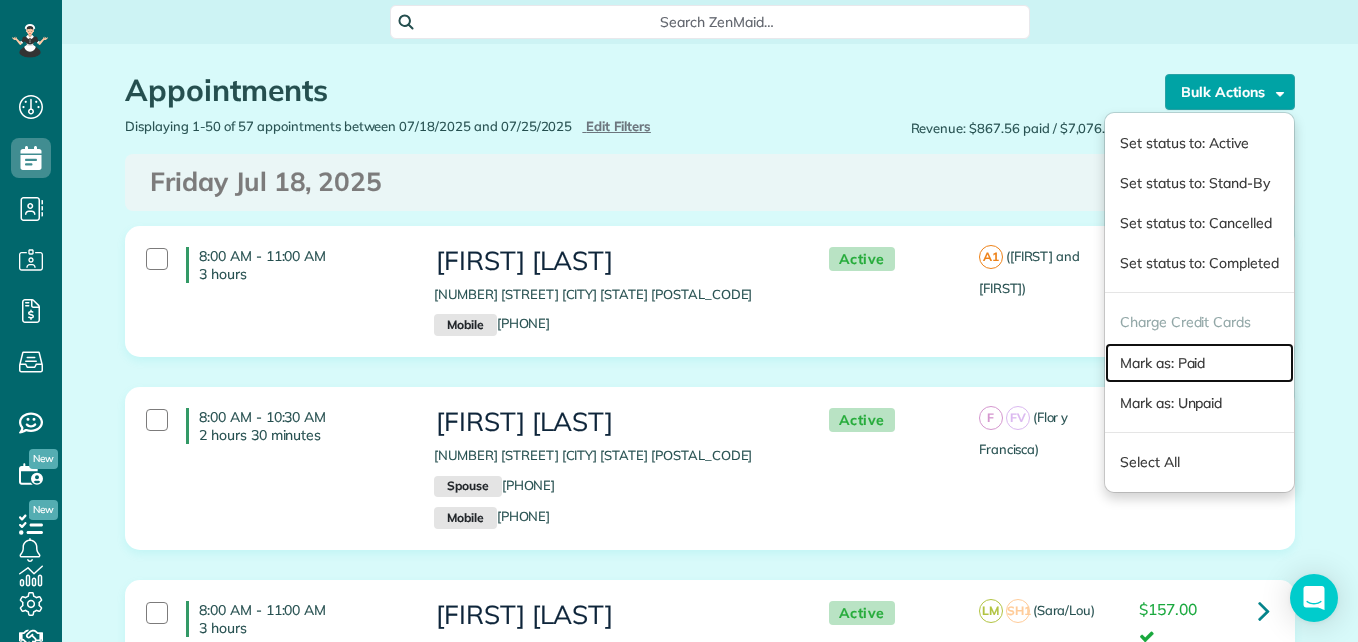 click on "Mark as: Paid" at bounding box center (1199, 363) 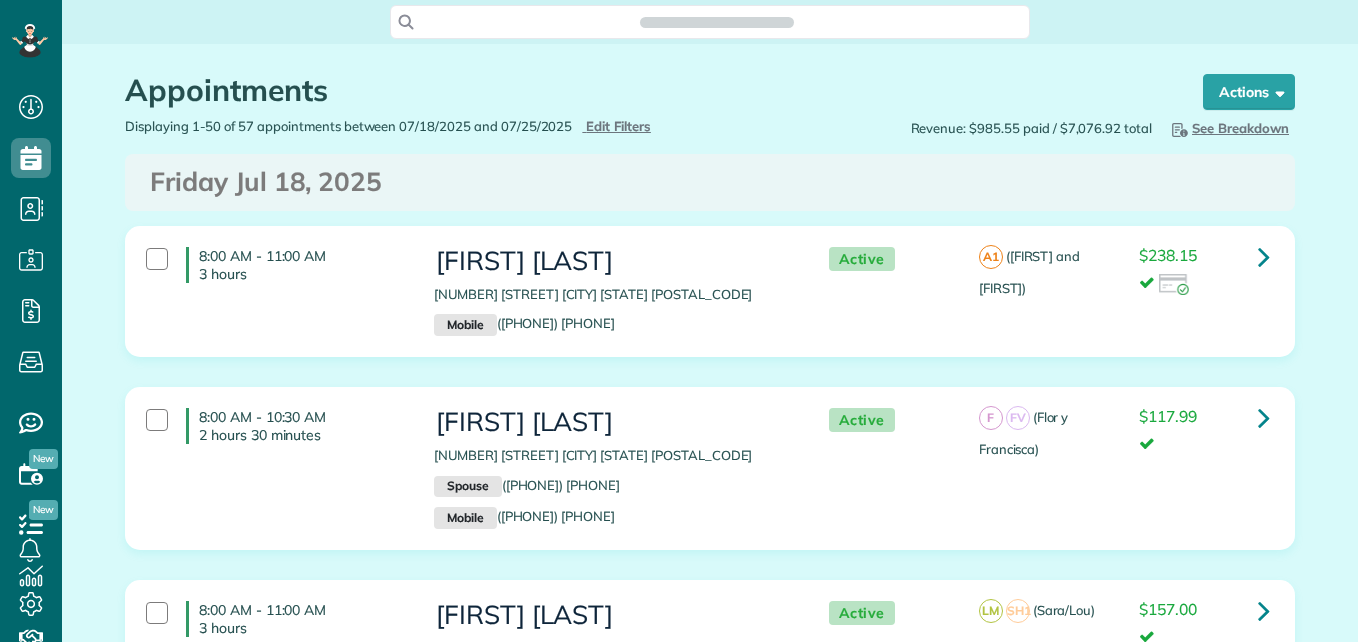 scroll, scrollTop: 0, scrollLeft: 0, axis: both 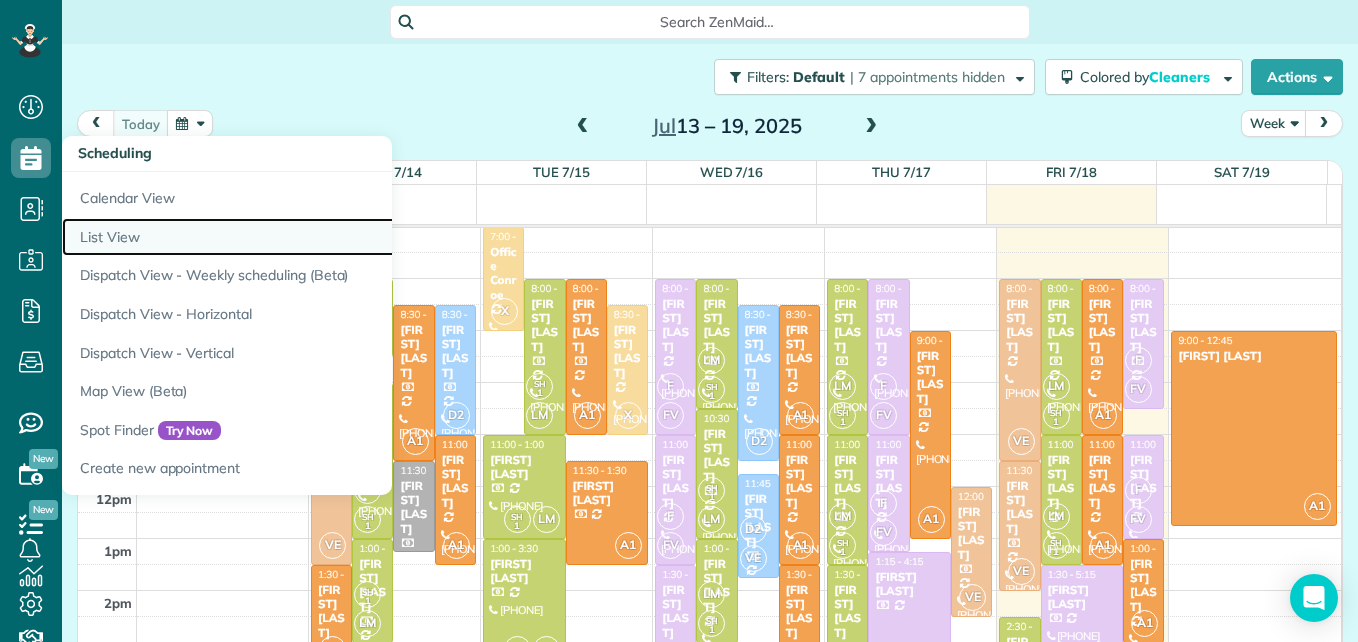 click on "List View" at bounding box center [312, 237] 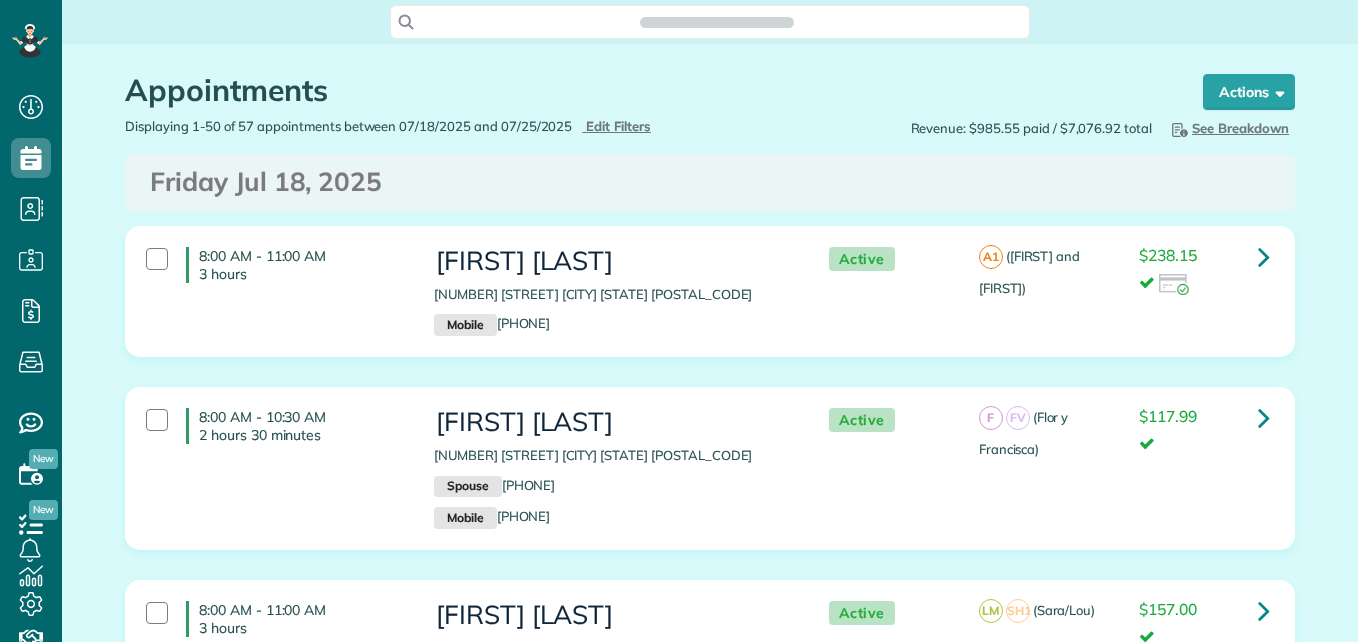 scroll, scrollTop: 0, scrollLeft: 0, axis: both 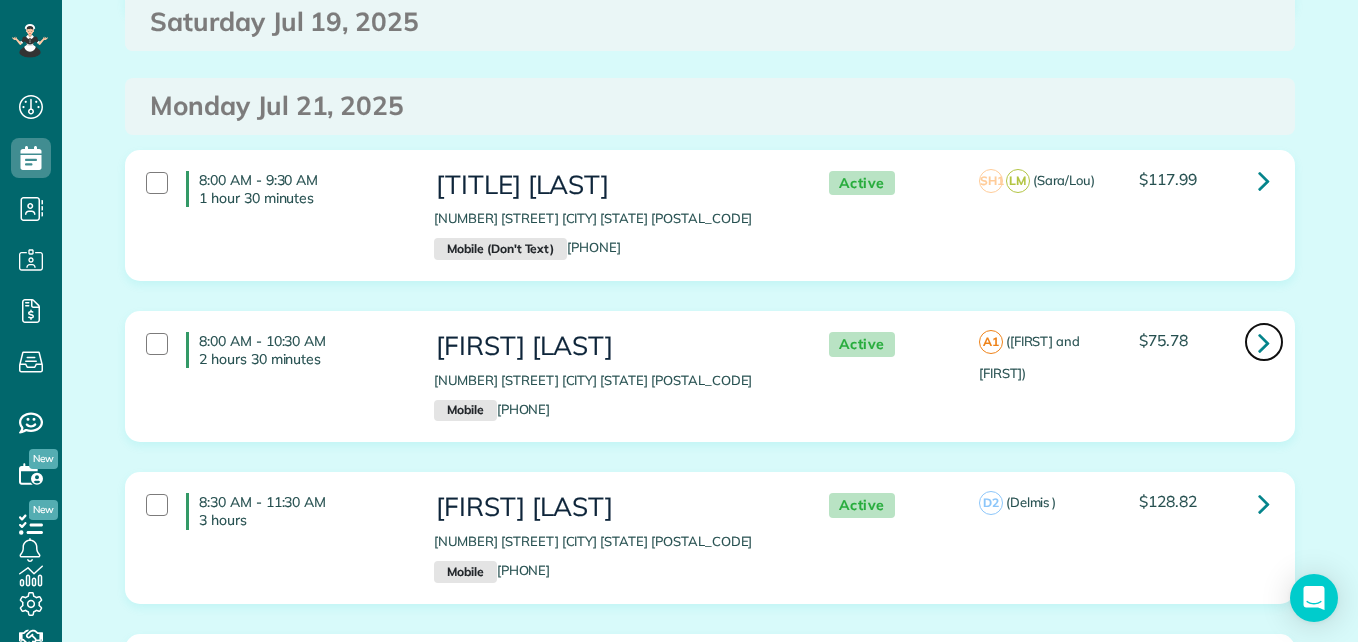 click at bounding box center (1264, 342) 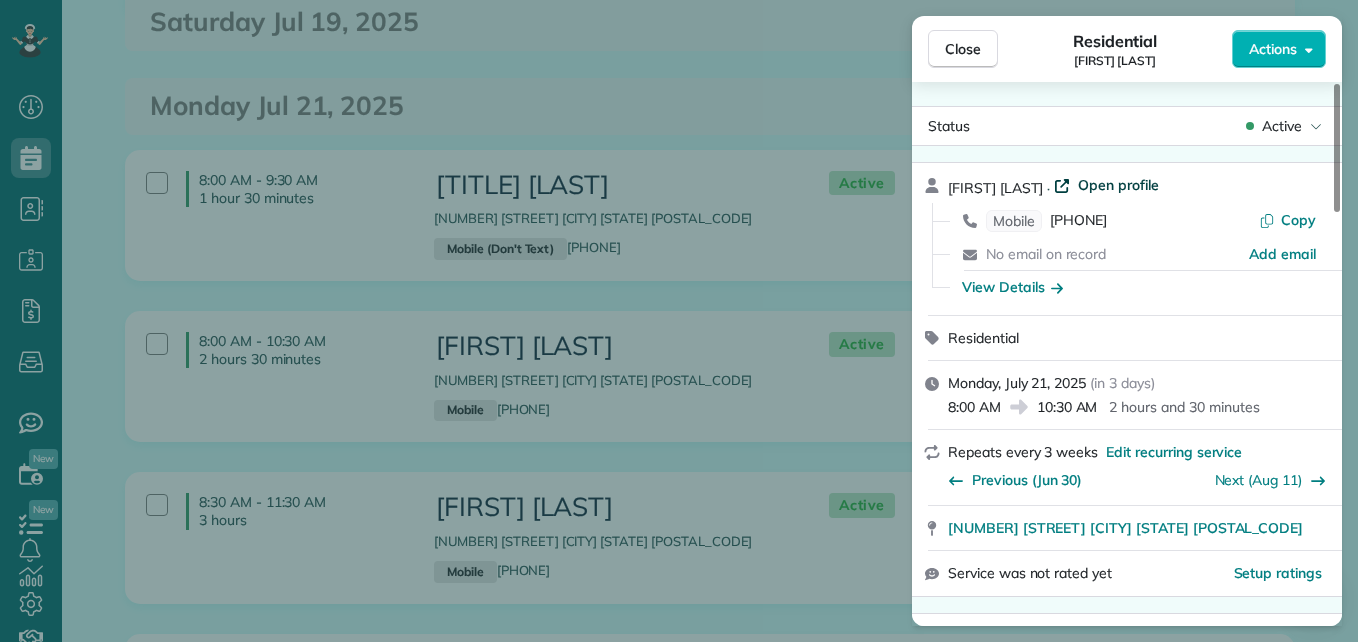 click on "Open profile" at bounding box center (1118, 185) 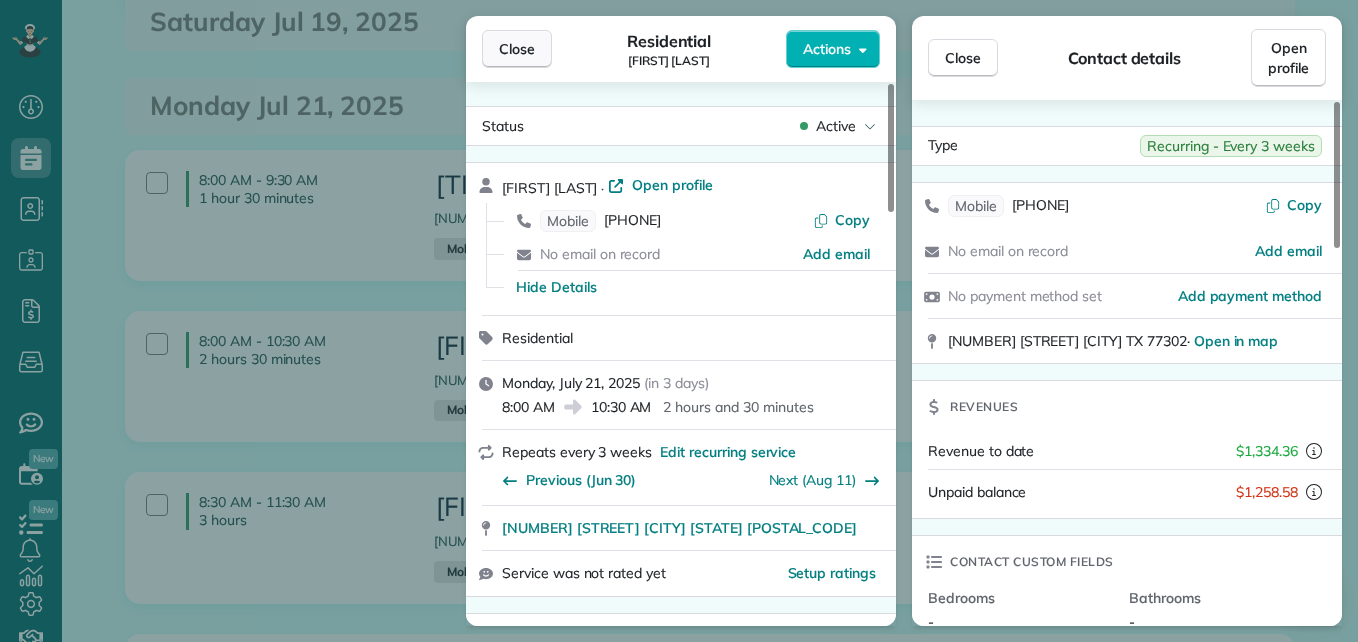 click on "Close" at bounding box center [517, 49] 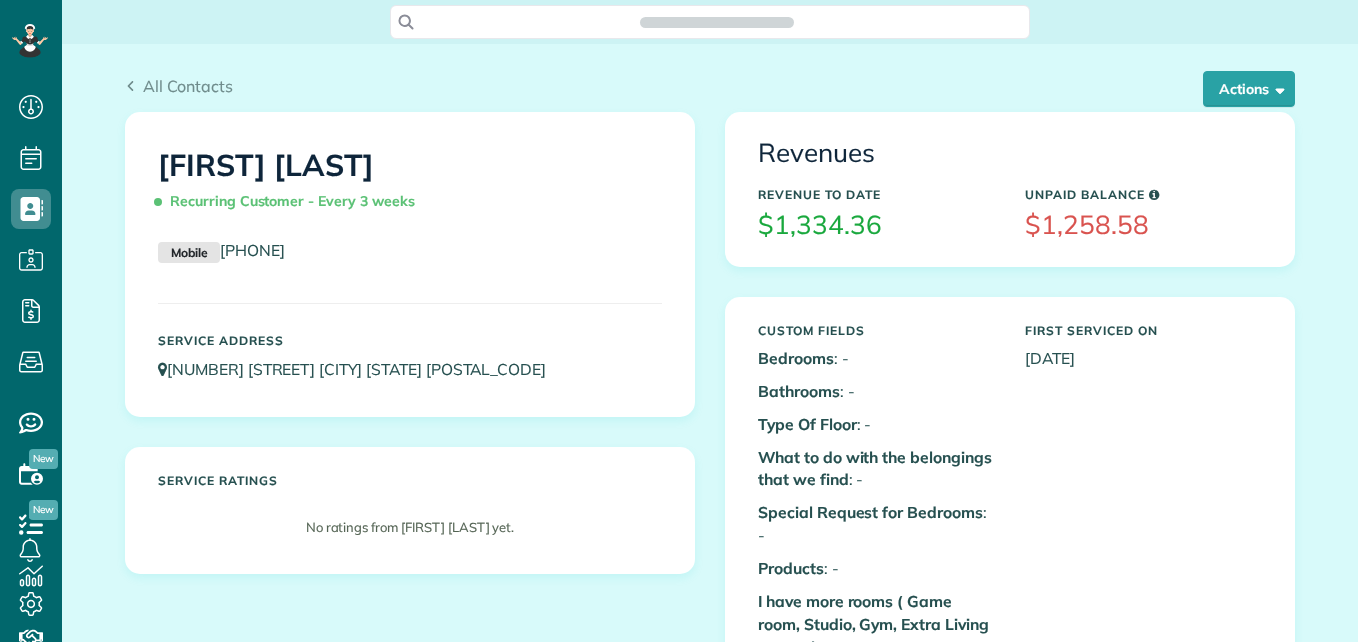 scroll, scrollTop: 0, scrollLeft: 0, axis: both 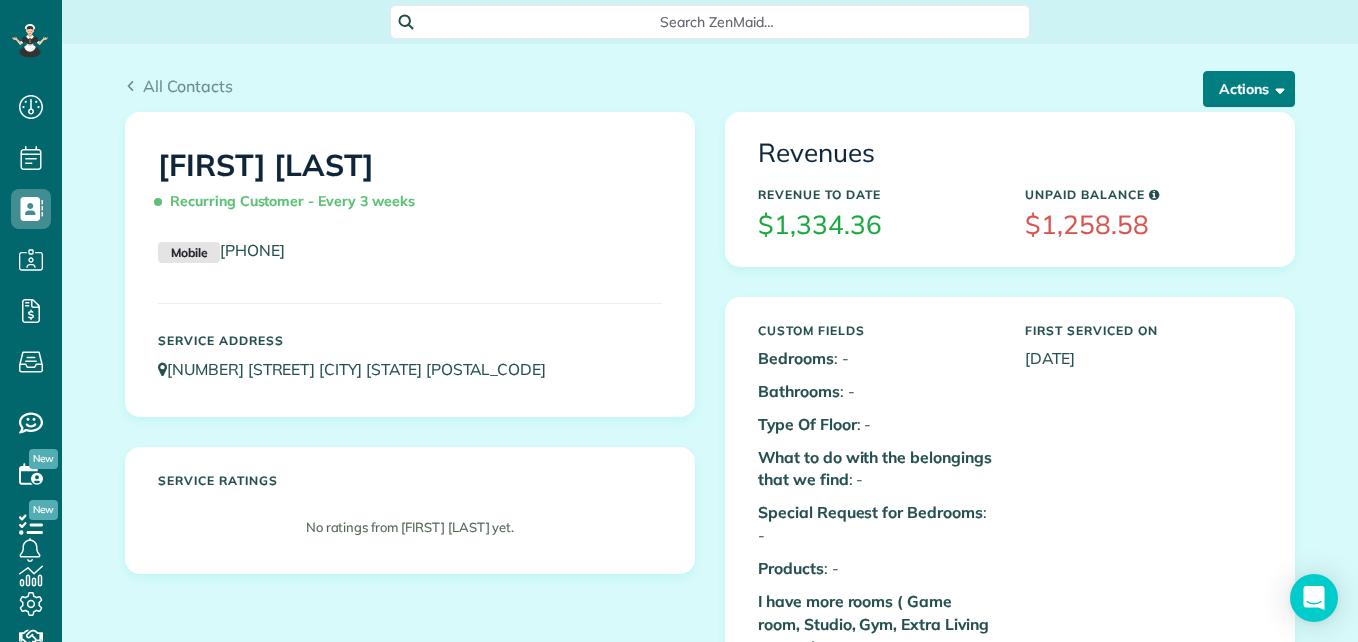 click on "Actions" at bounding box center [1249, 89] 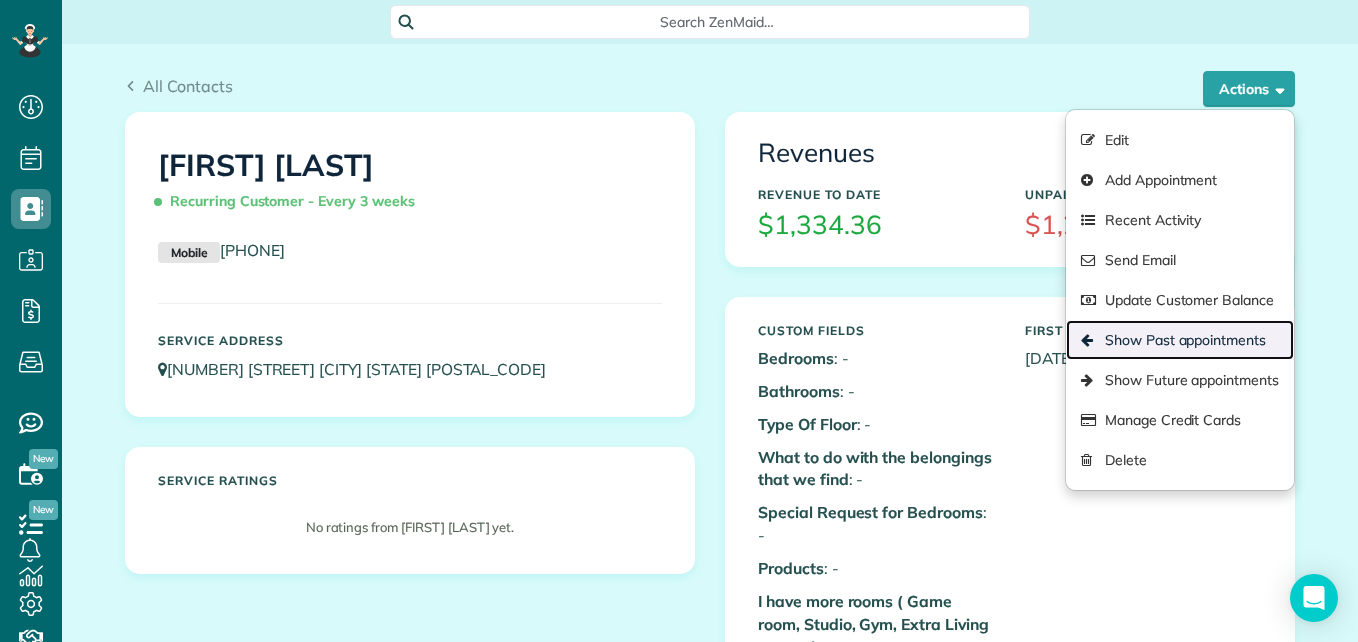 click on "Show Past appointments" at bounding box center (1180, 340) 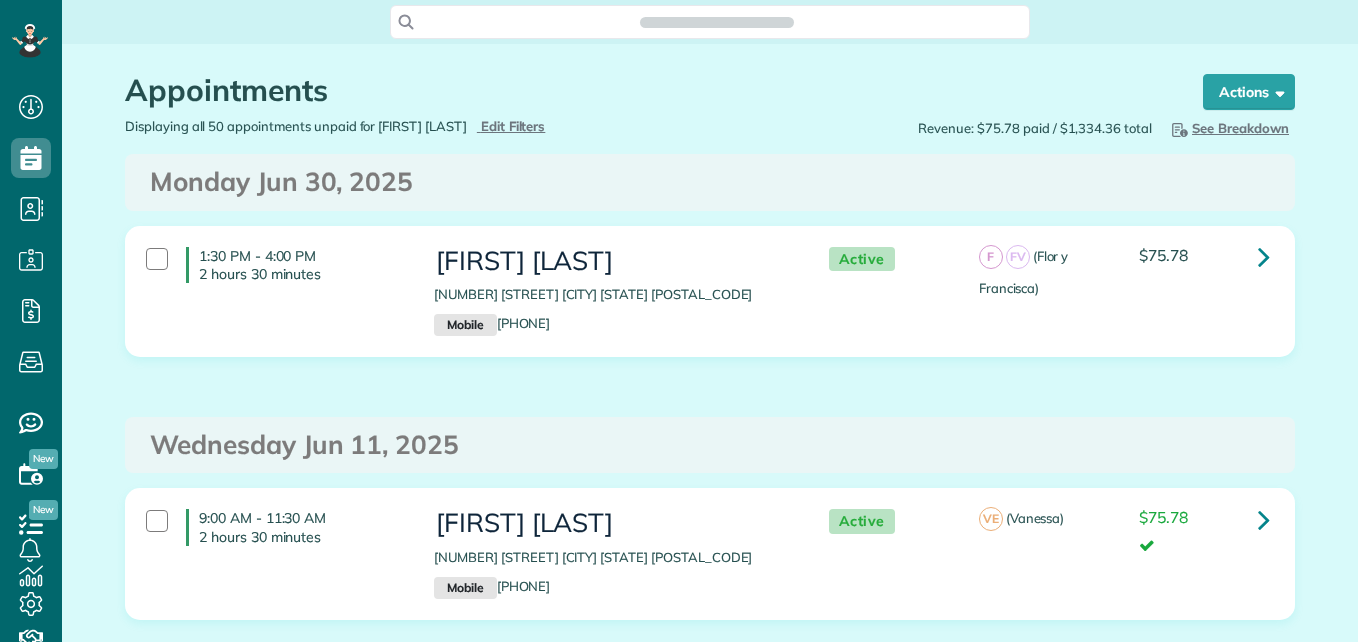 scroll, scrollTop: 0, scrollLeft: 0, axis: both 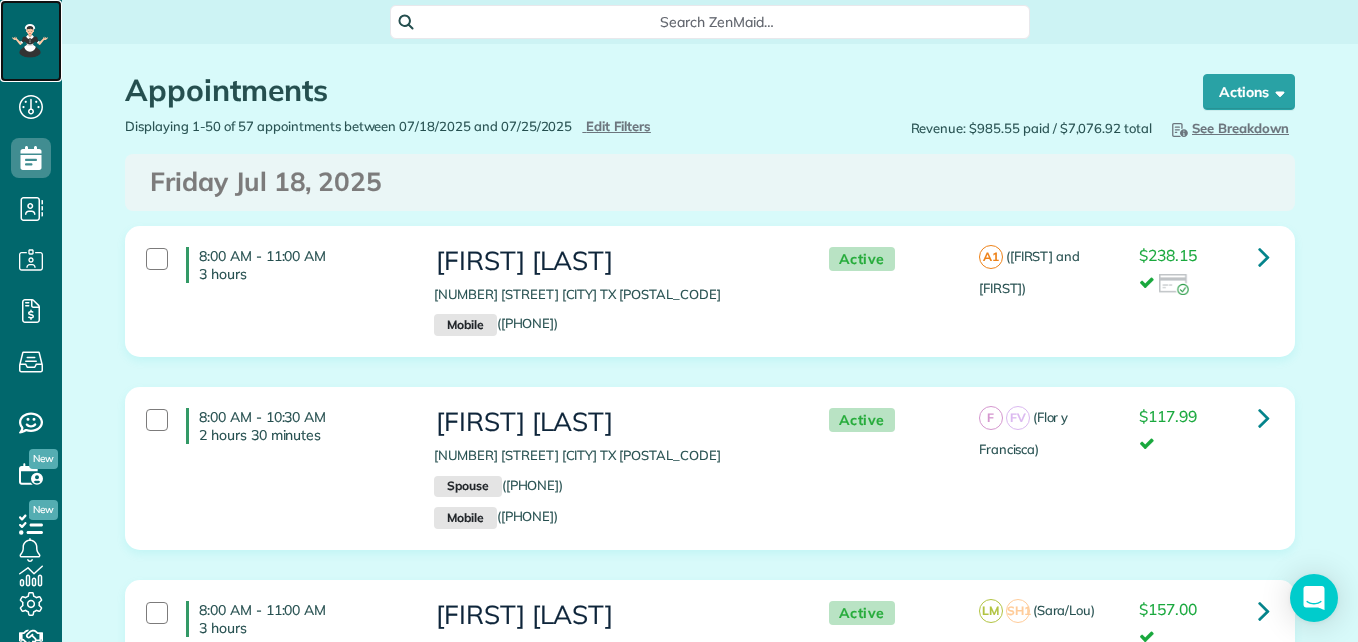 click 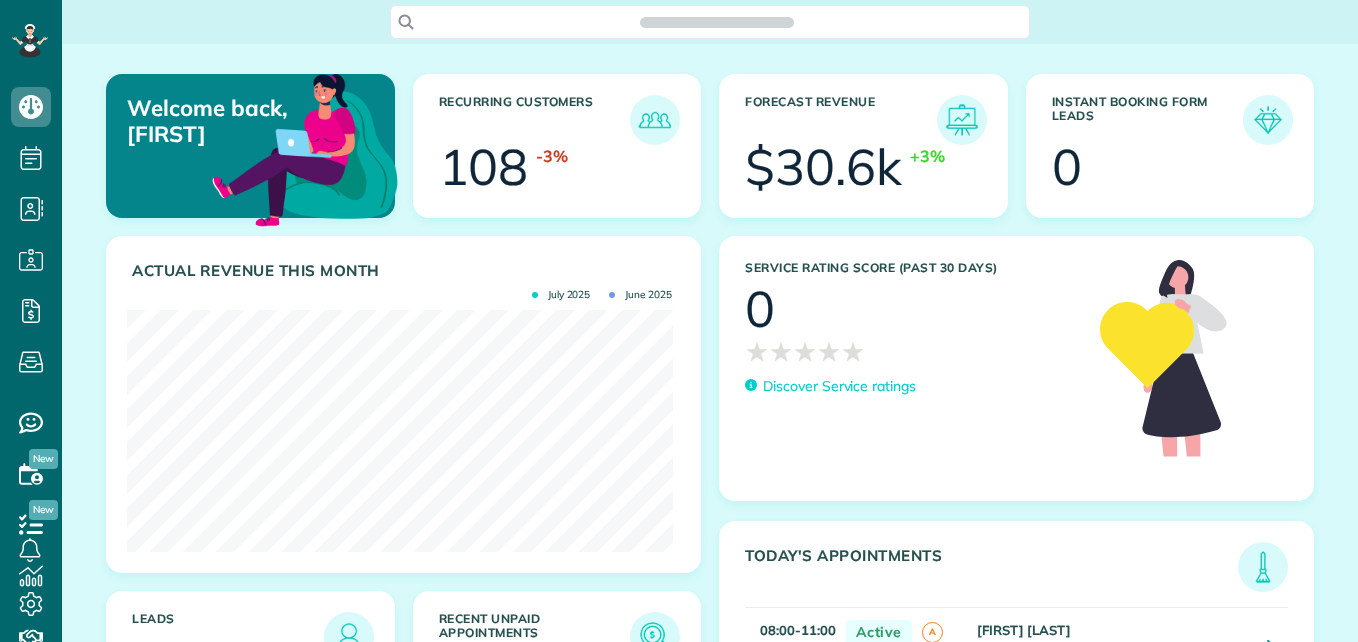 scroll, scrollTop: 0, scrollLeft: 0, axis: both 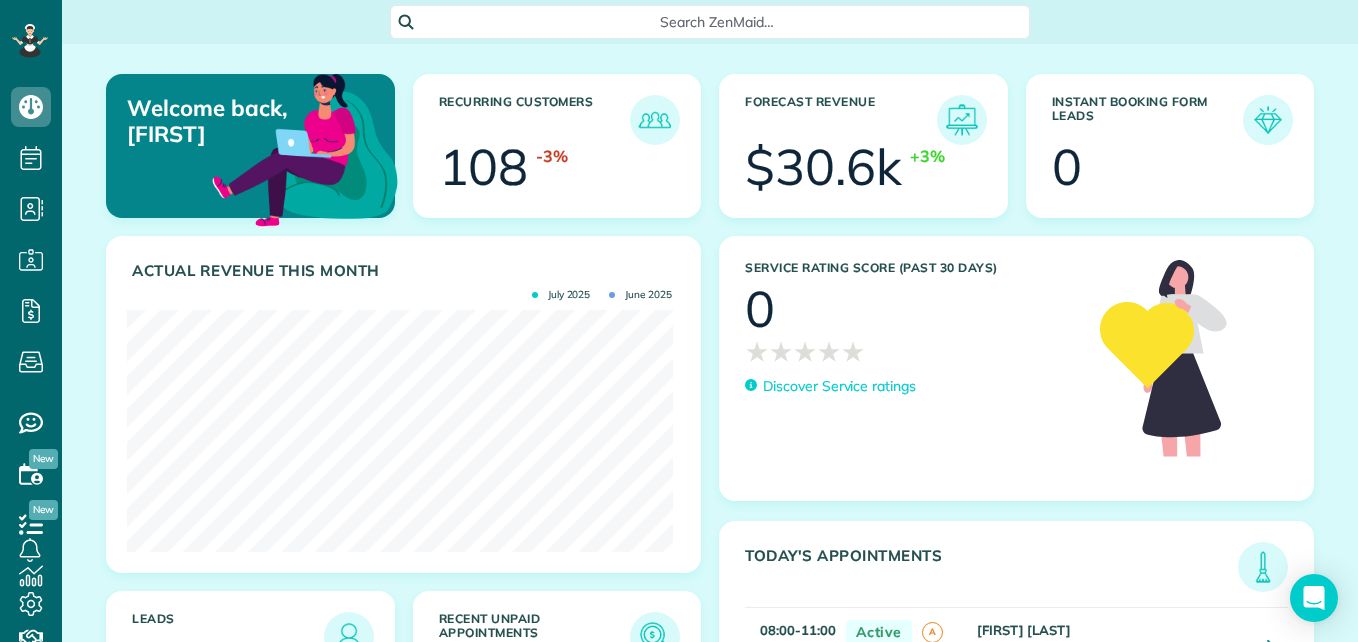 click on "Search ZenMaid…" at bounding box center (710, 22) 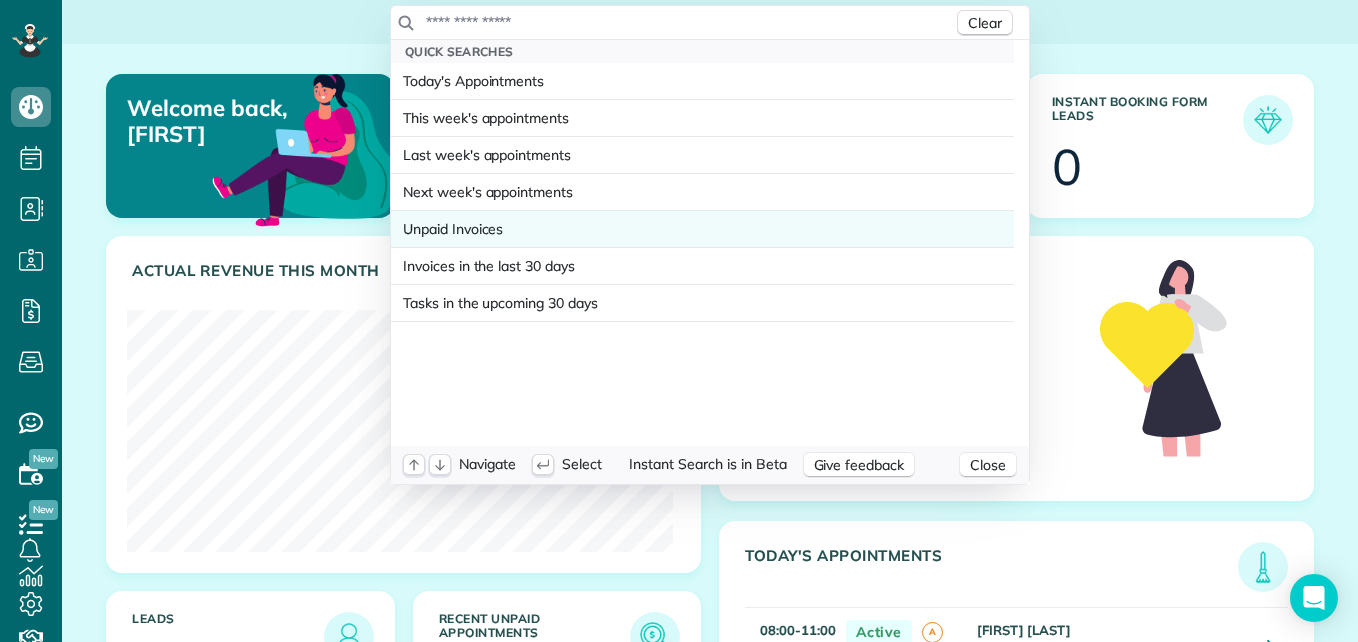 click on "Unpaid Invoices" at bounding box center (453, 229) 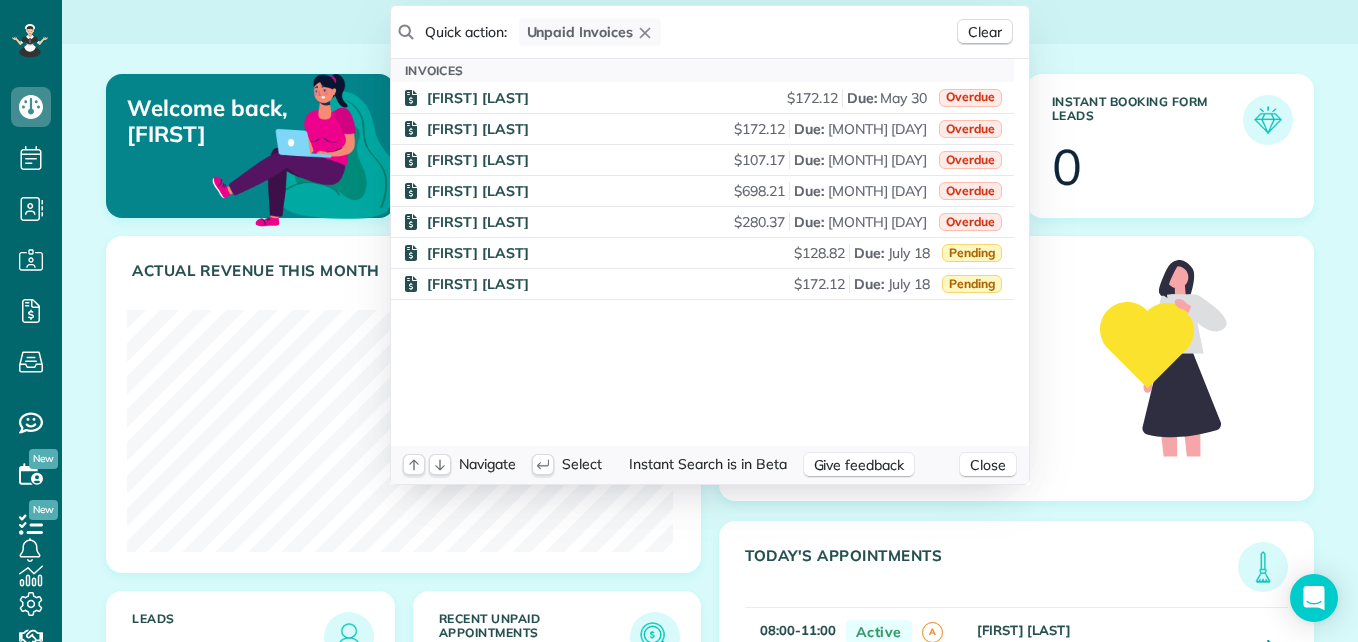 click on "Dashboard
Scheduling
Calendar View
List View
Dispatch View - Weekly scheduling (Beta)" at bounding box center [679, 321] 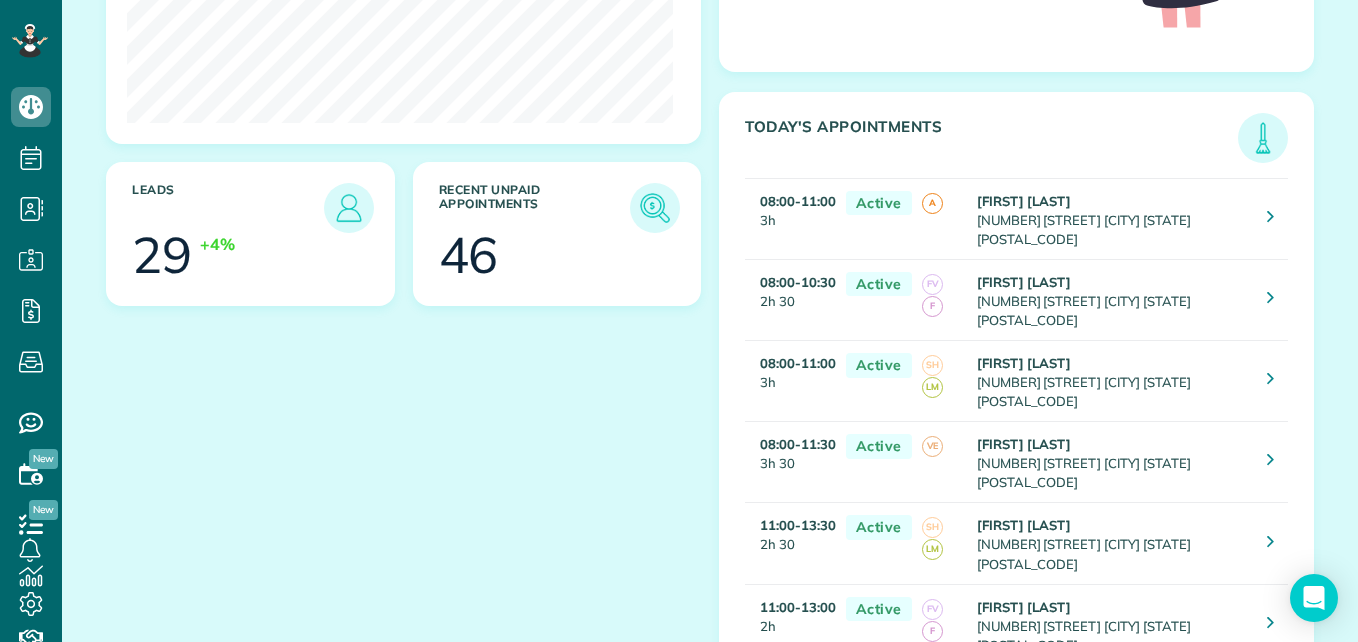 scroll, scrollTop: 417, scrollLeft: 0, axis: vertical 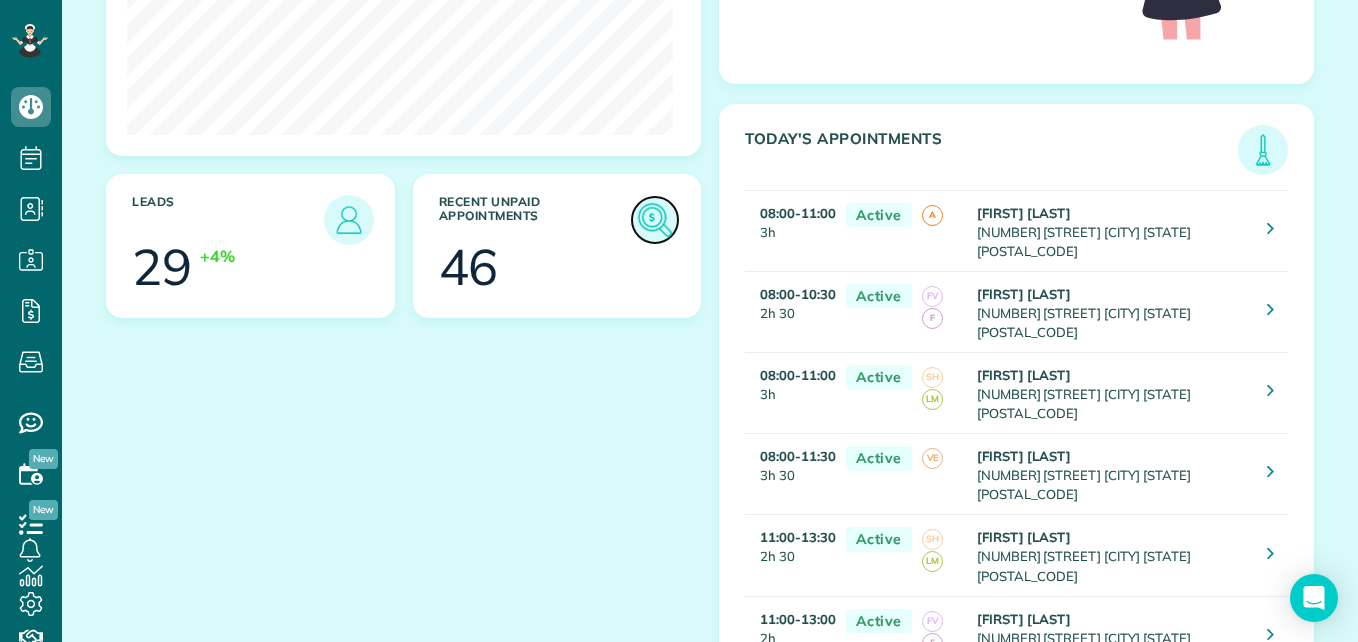 click at bounding box center [655, 220] 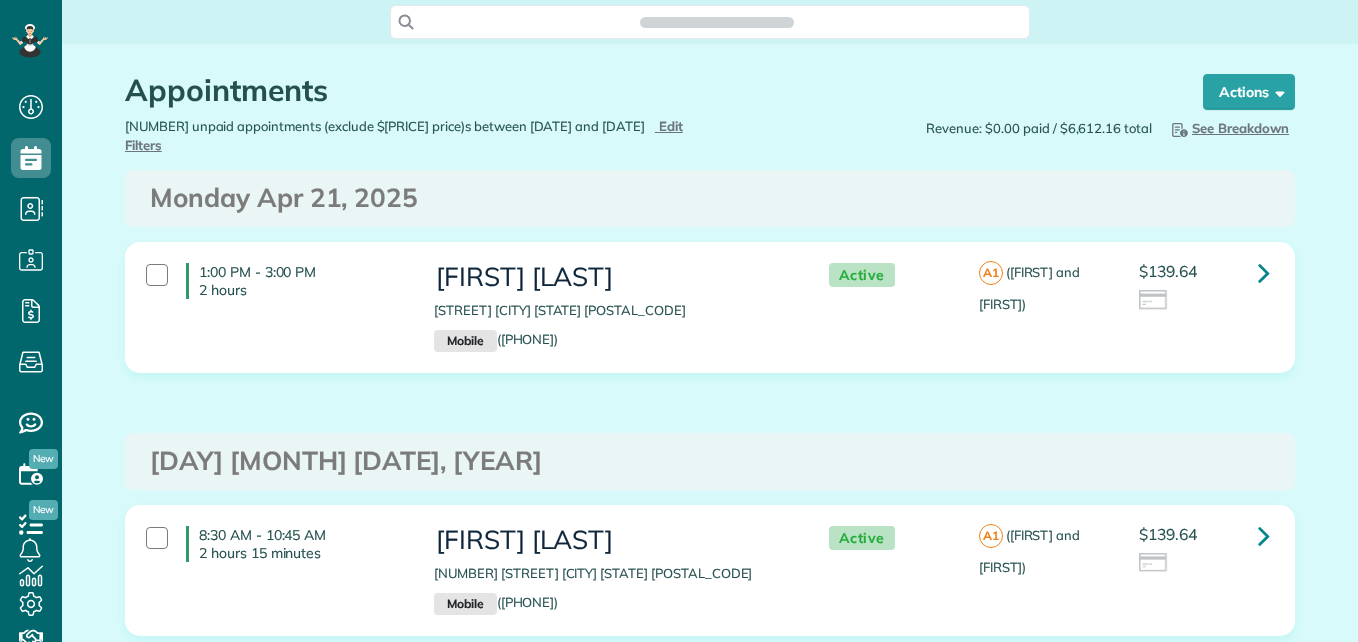 scroll, scrollTop: 0, scrollLeft: 0, axis: both 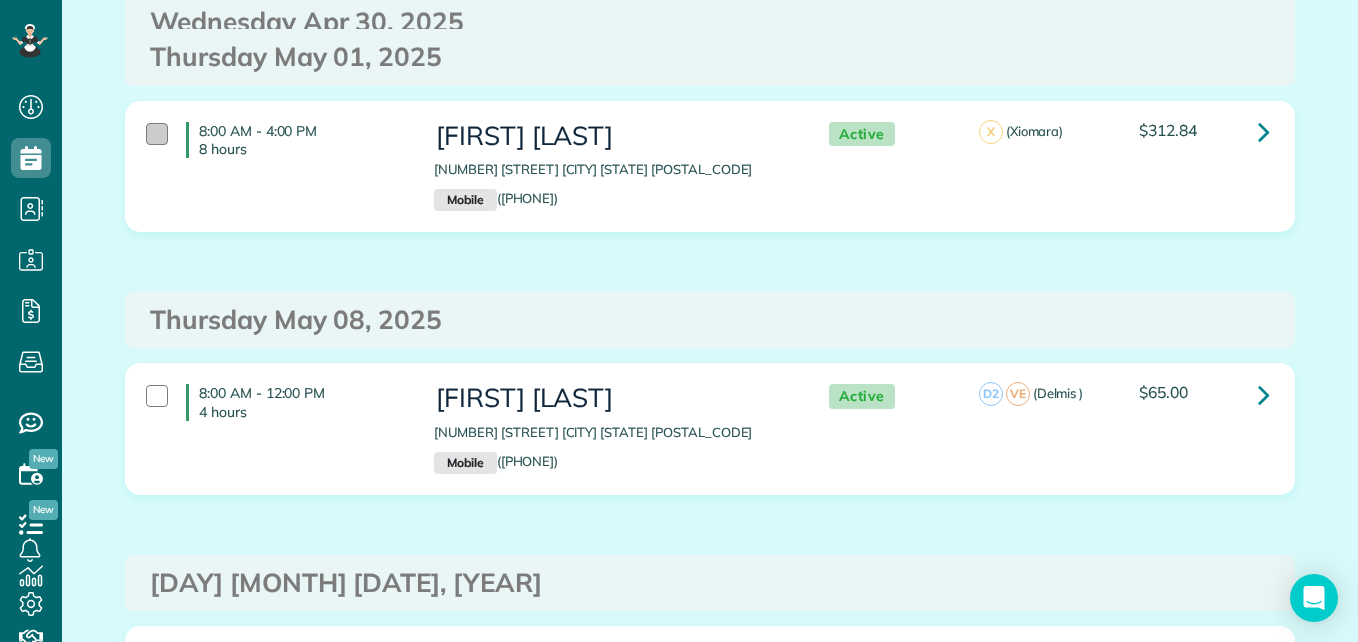 click at bounding box center [157, 134] 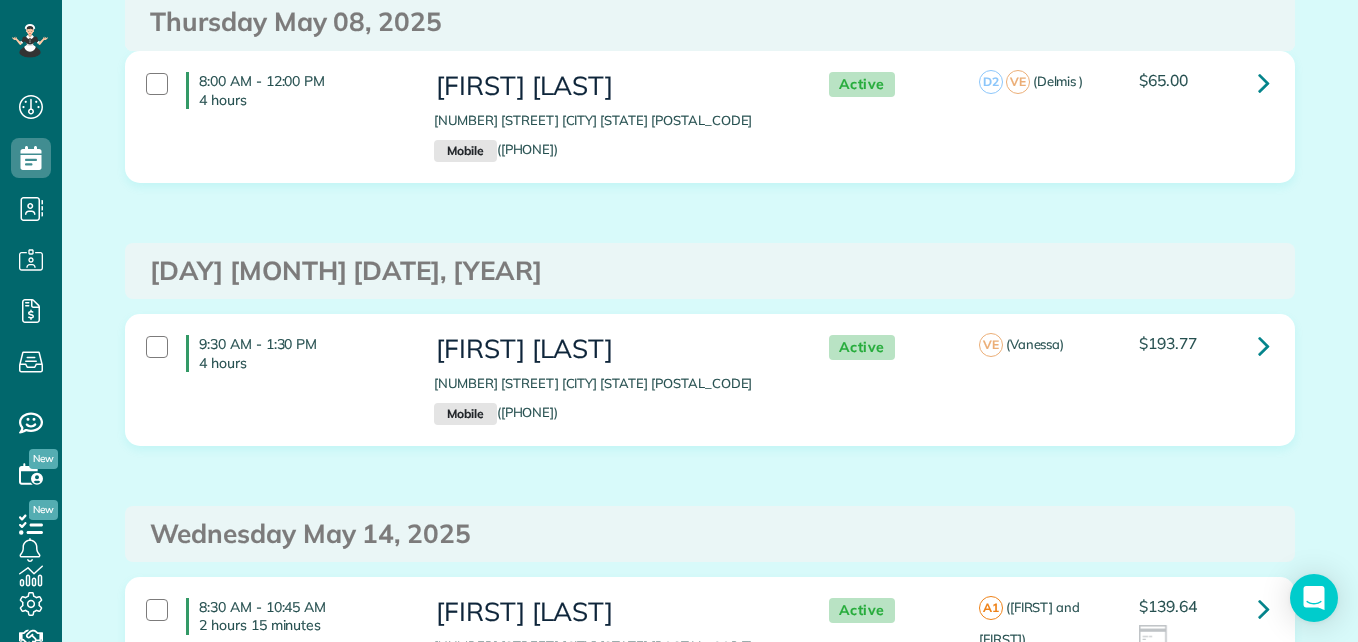 scroll, scrollTop: 2278, scrollLeft: 0, axis: vertical 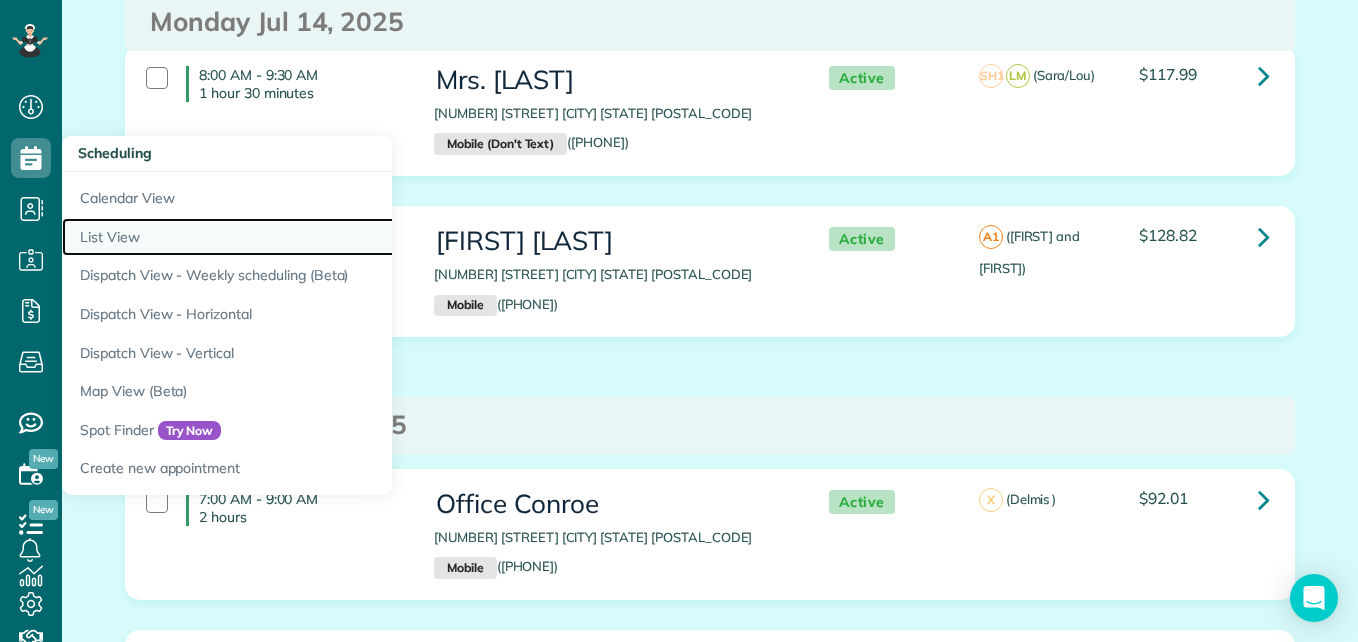 click on "List View" at bounding box center [312, 237] 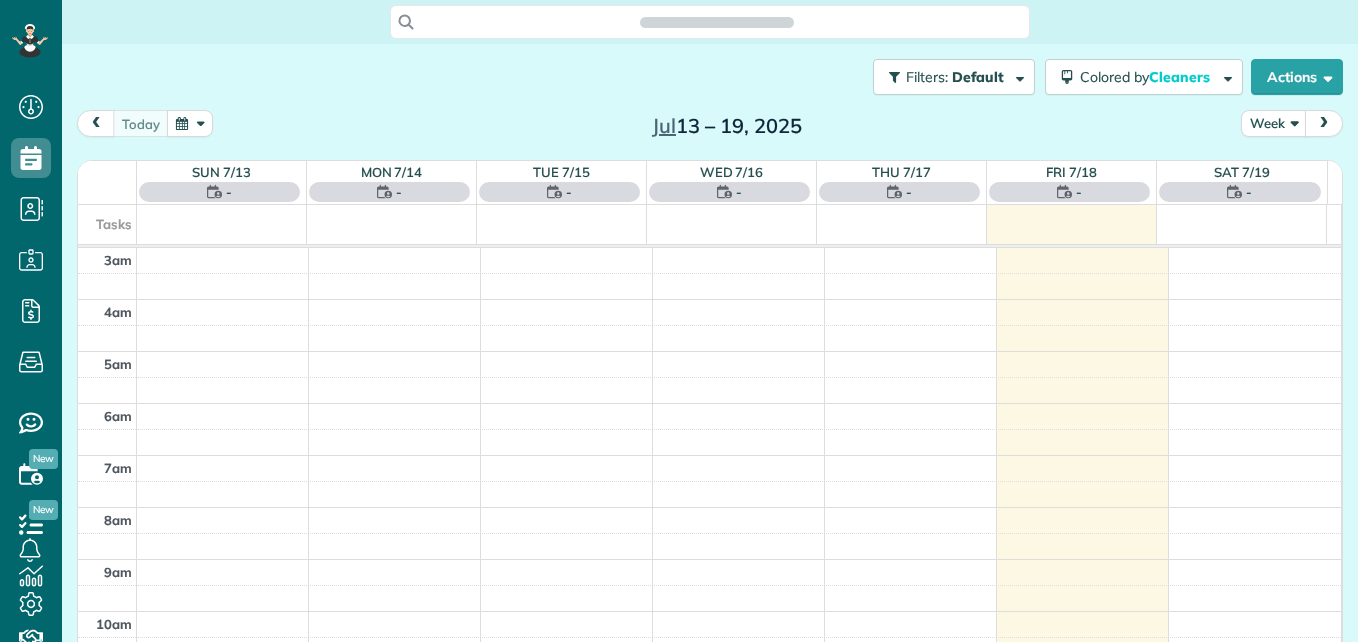 scroll, scrollTop: 0, scrollLeft: 0, axis: both 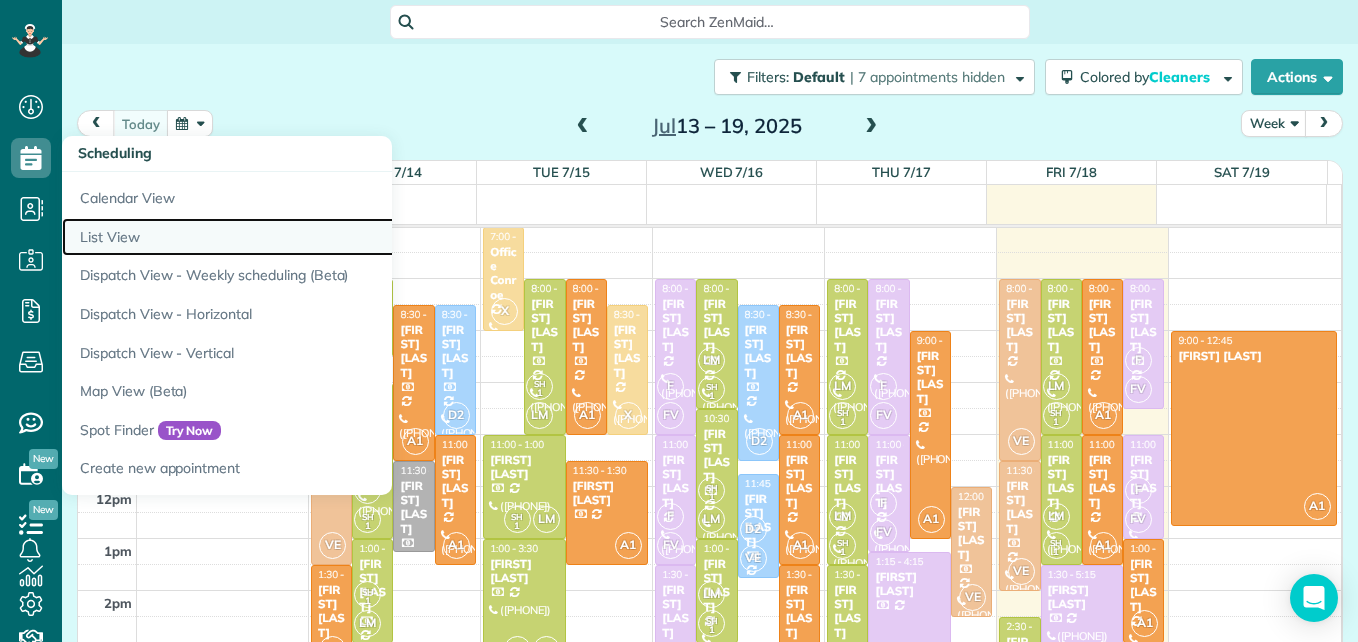 click on "List View" at bounding box center (312, 237) 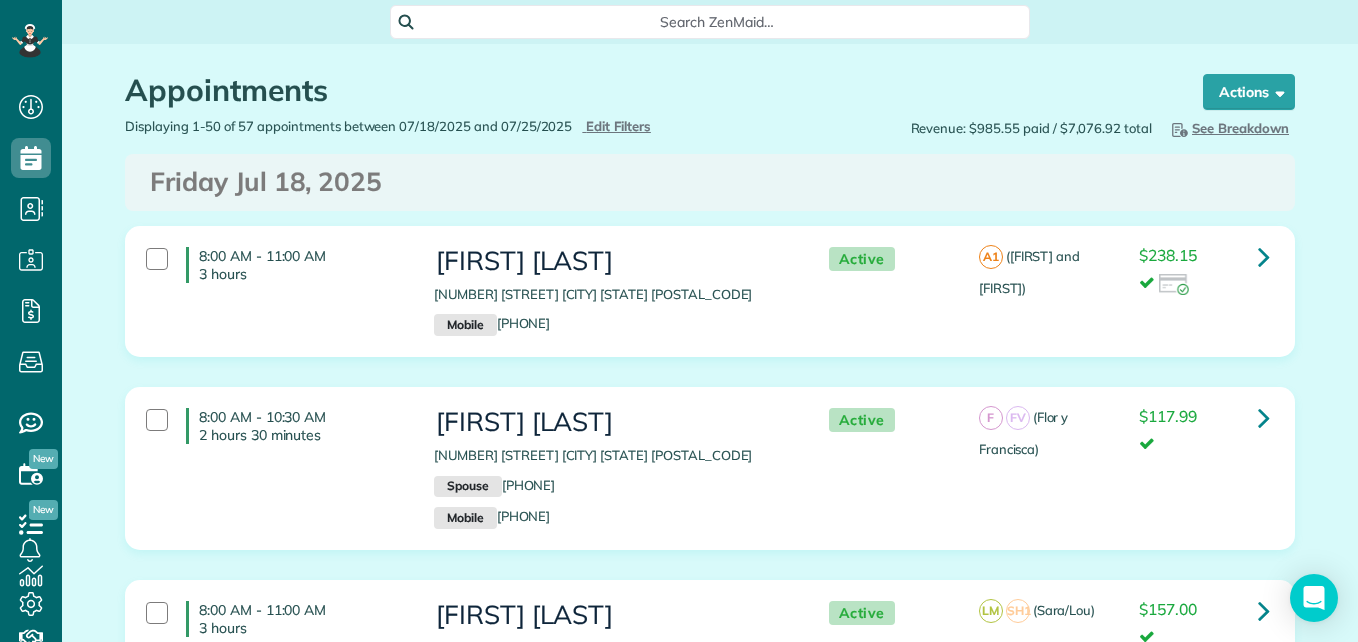 scroll, scrollTop: 0, scrollLeft: 0, axis: both 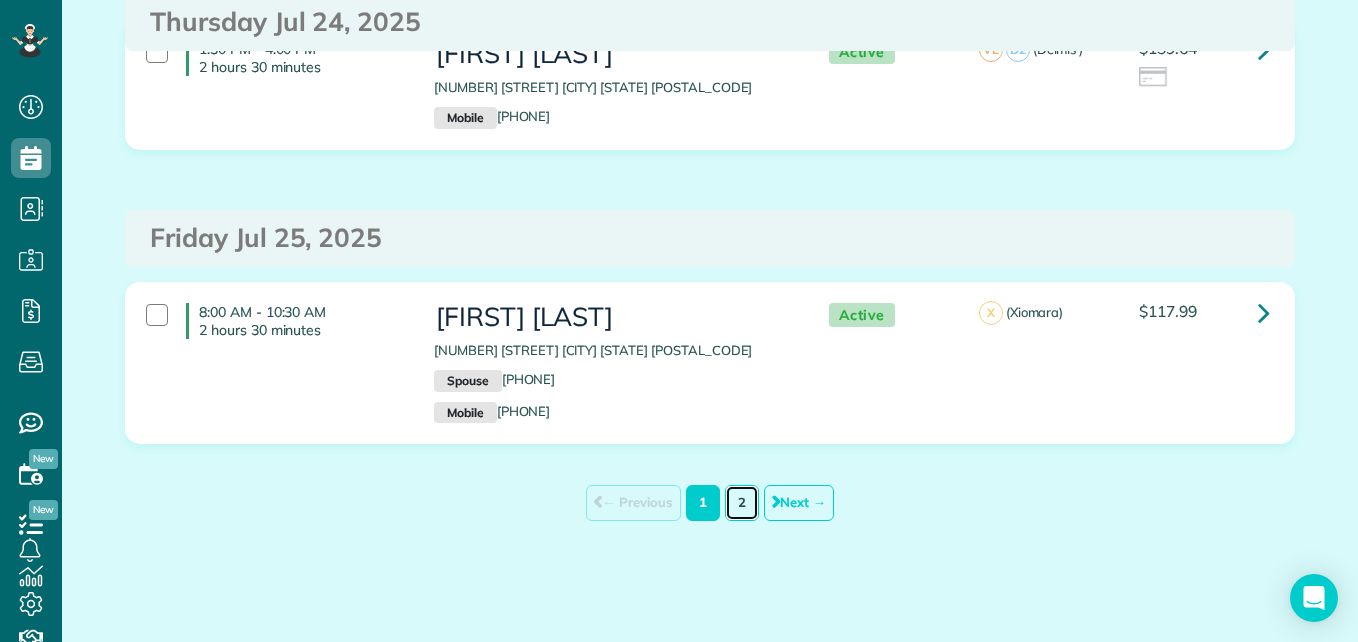 click on "2" at bounding box center [742, 502] 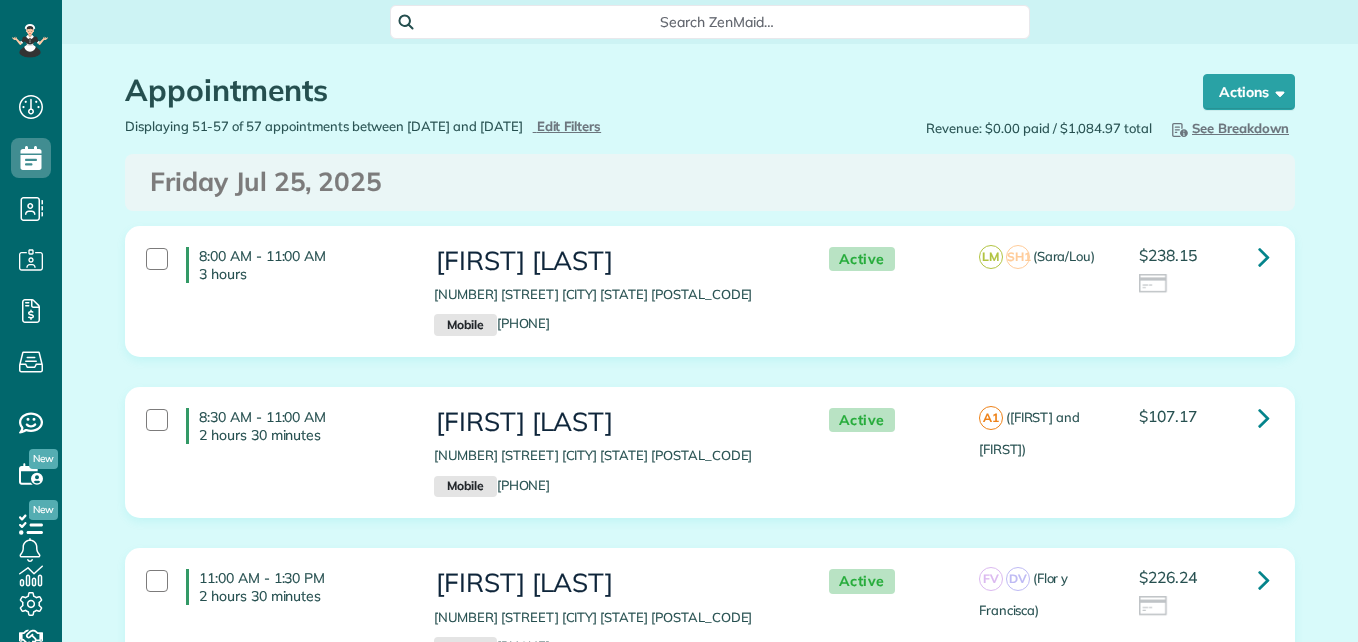 scroll, scrollTop: 0, scrollLeft: 0, axis: both 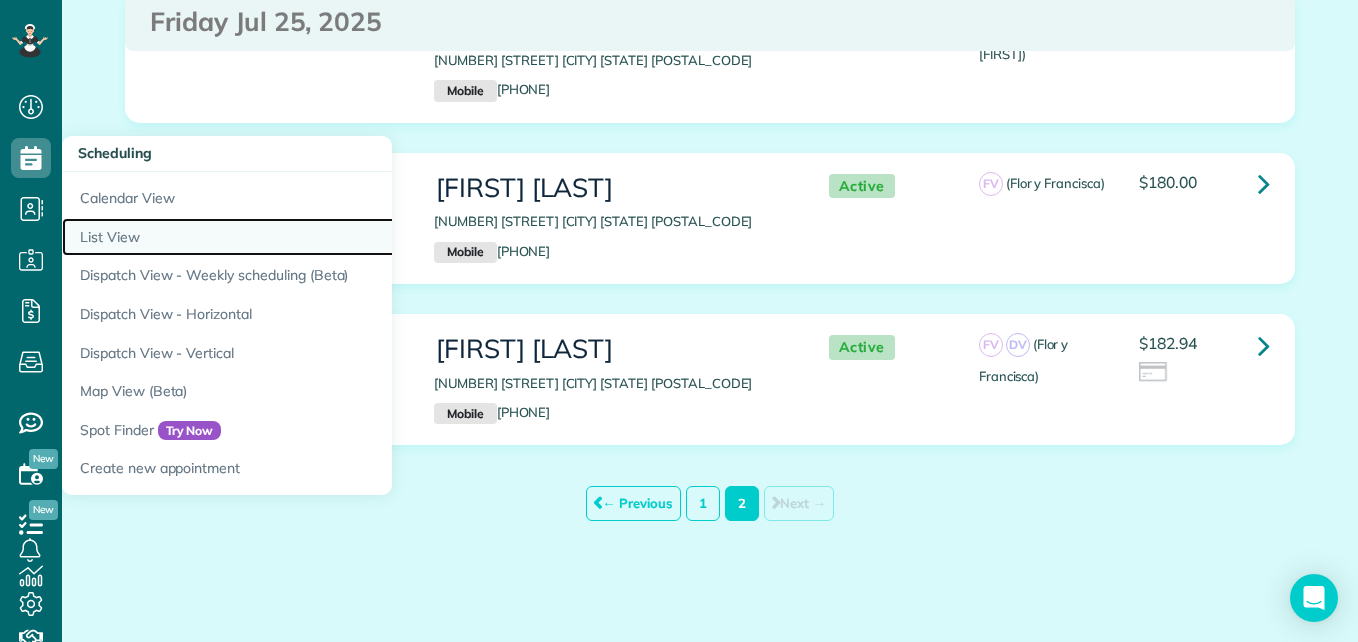 click on "List View" at bounding box center [312, 237] 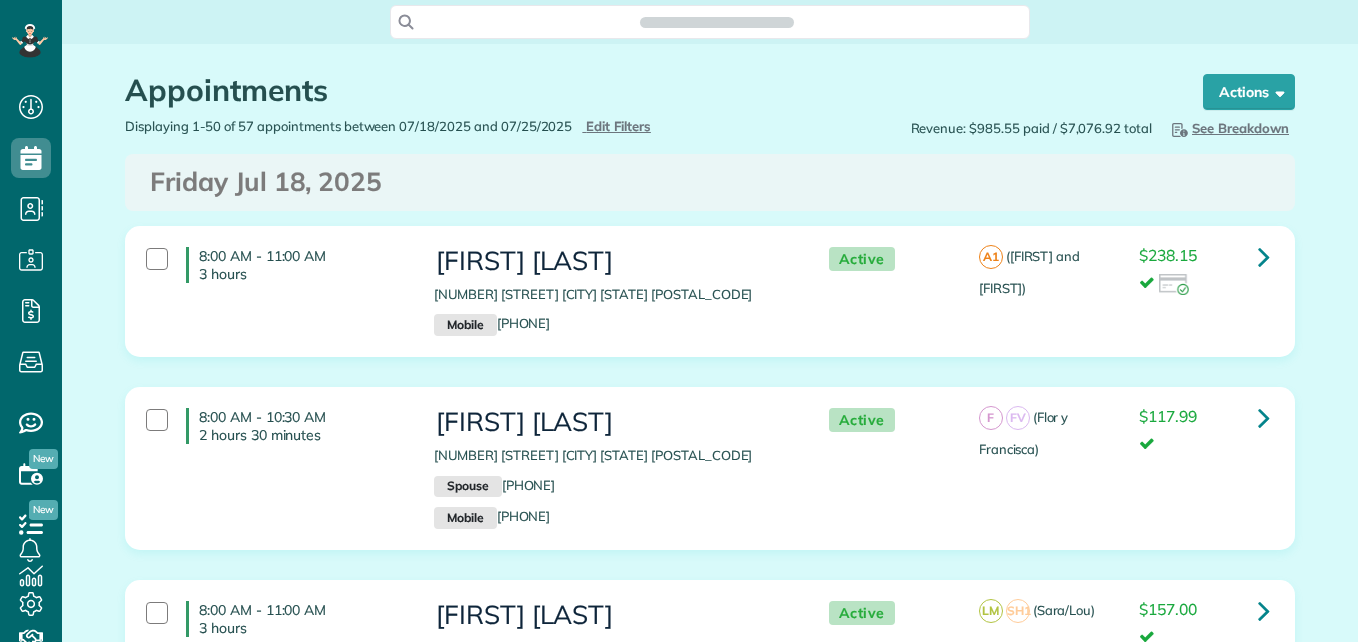 scroll, scrollTop: 0, scrollLeft: 0, axis: both 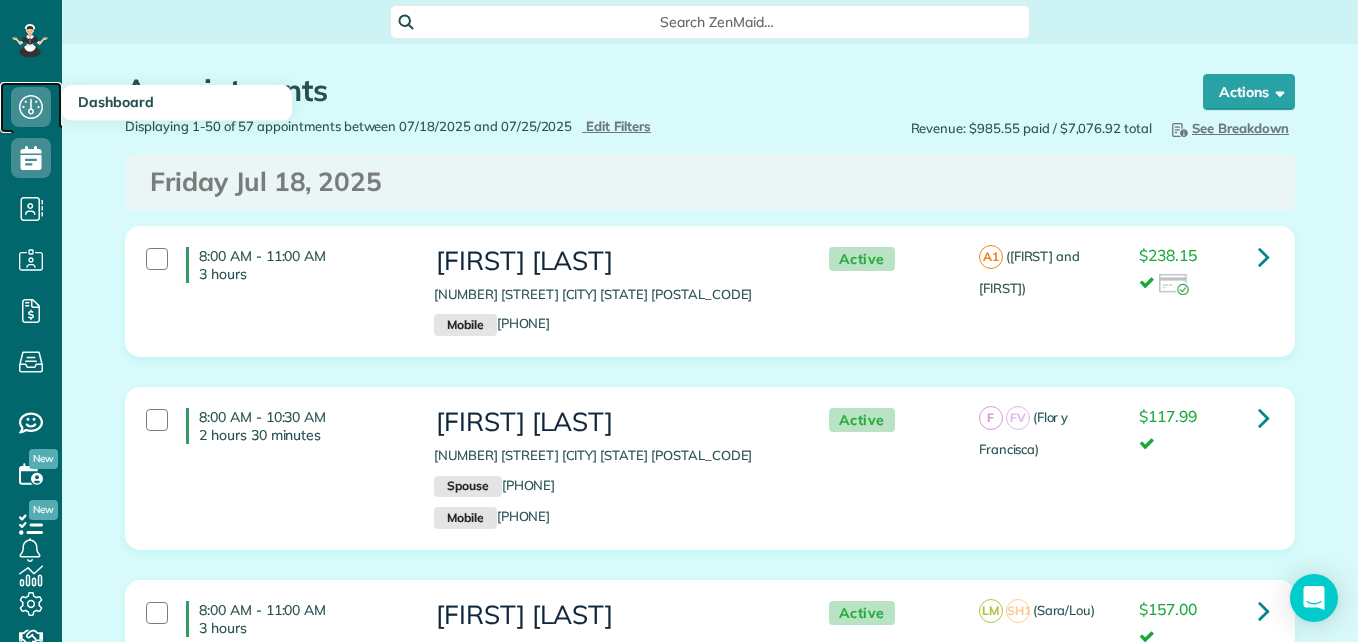 click 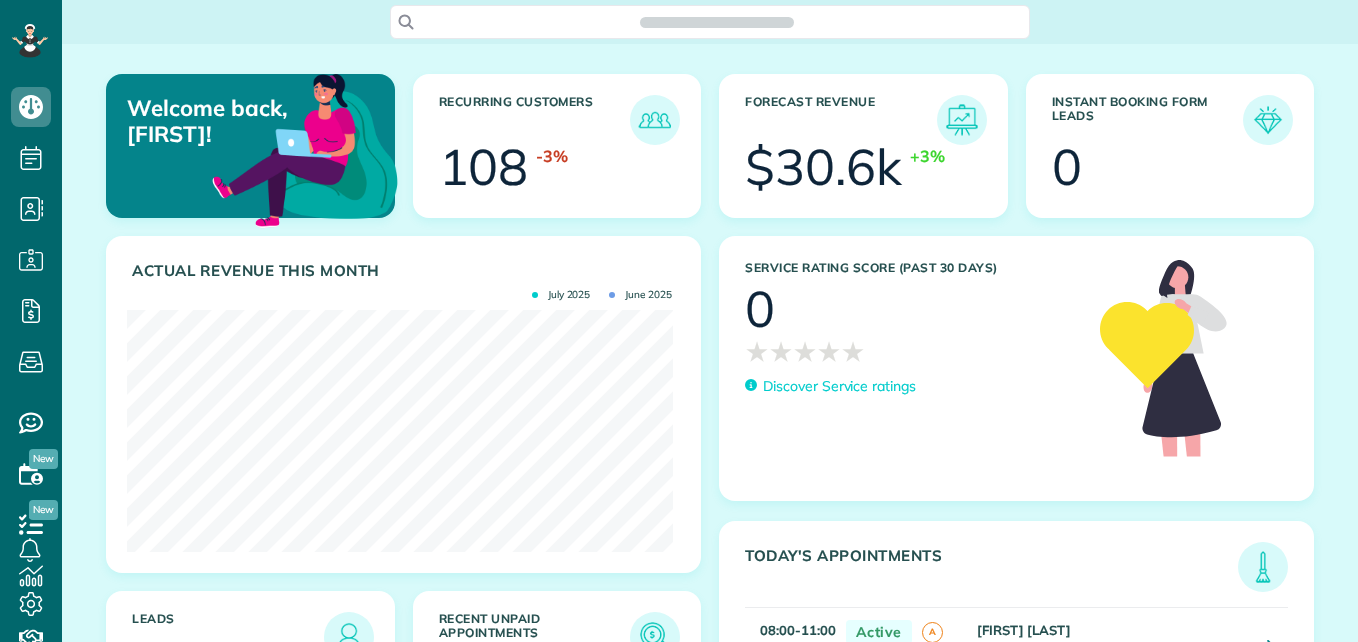 scroll, scrollTop: 0, scrollLeft: 0, axis: both 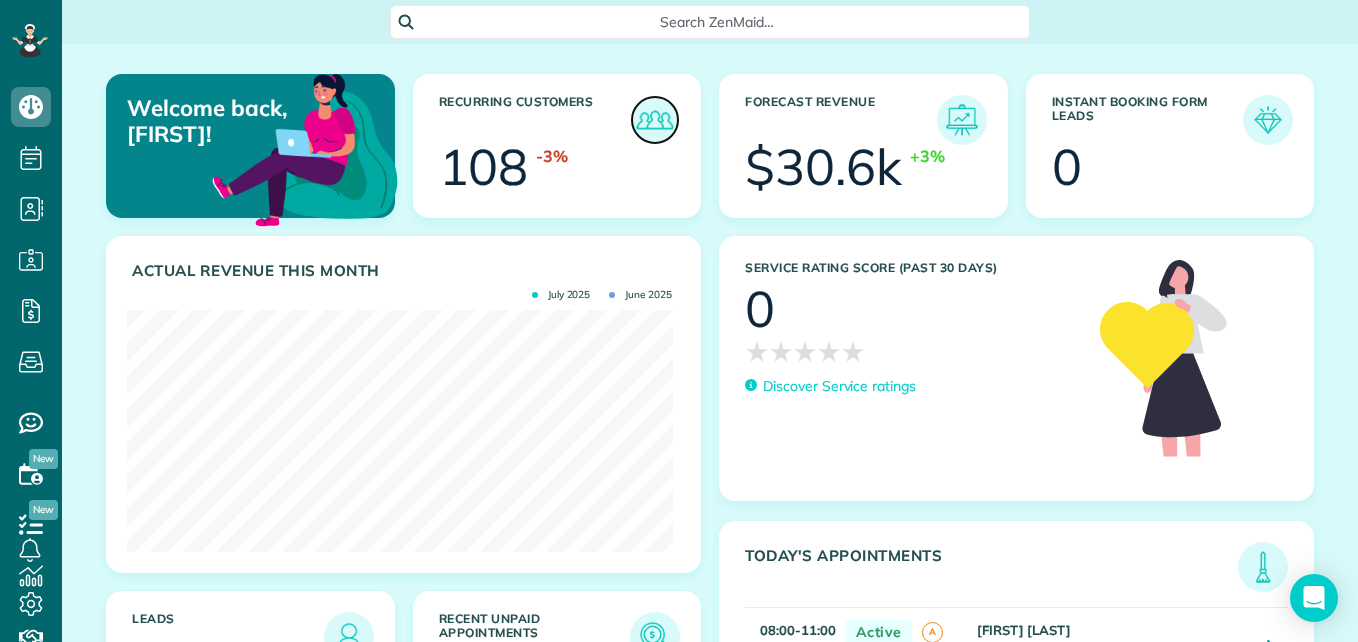 click at bounding box center (655, 120) 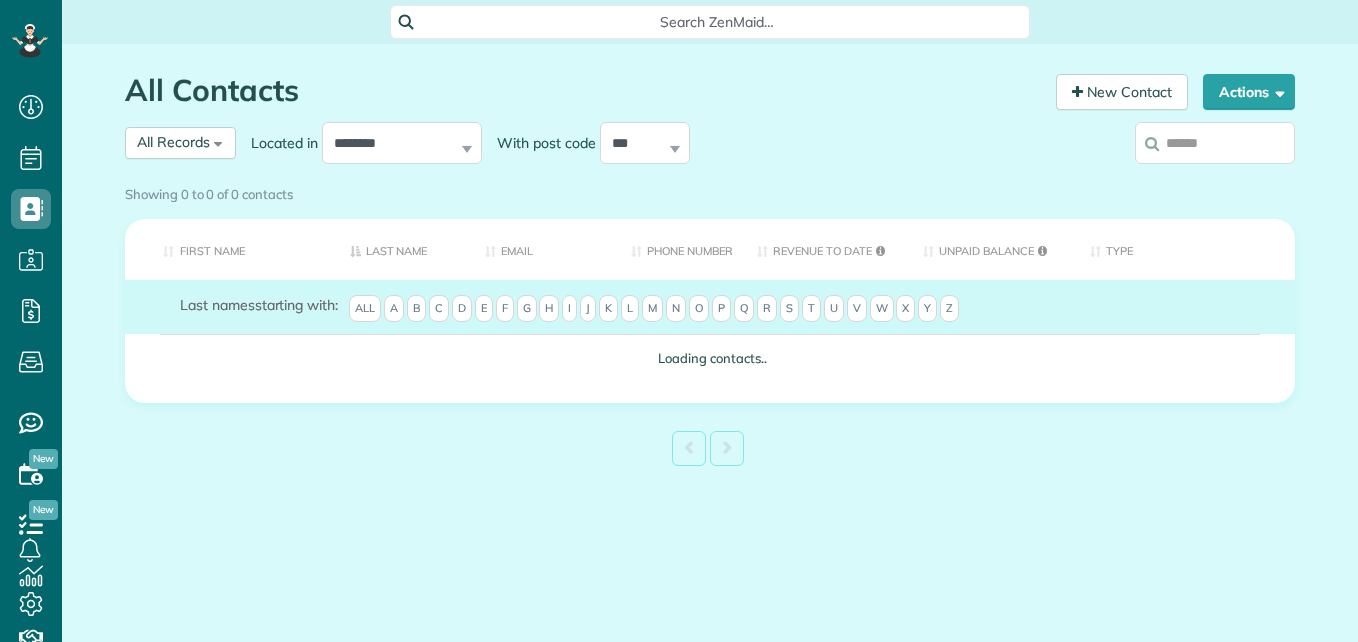 scroll, scrollTop: 0, scrollLeft: 0, axis: both 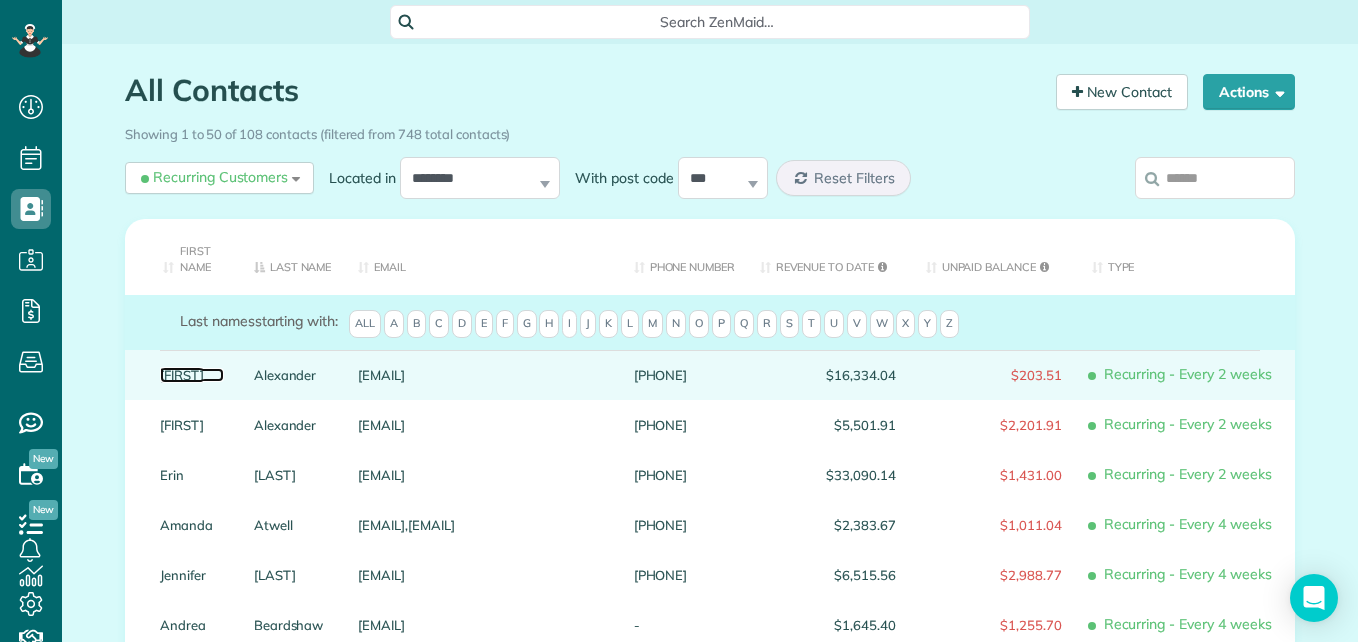 click on "Kandace" at bounding box center (192, 375) 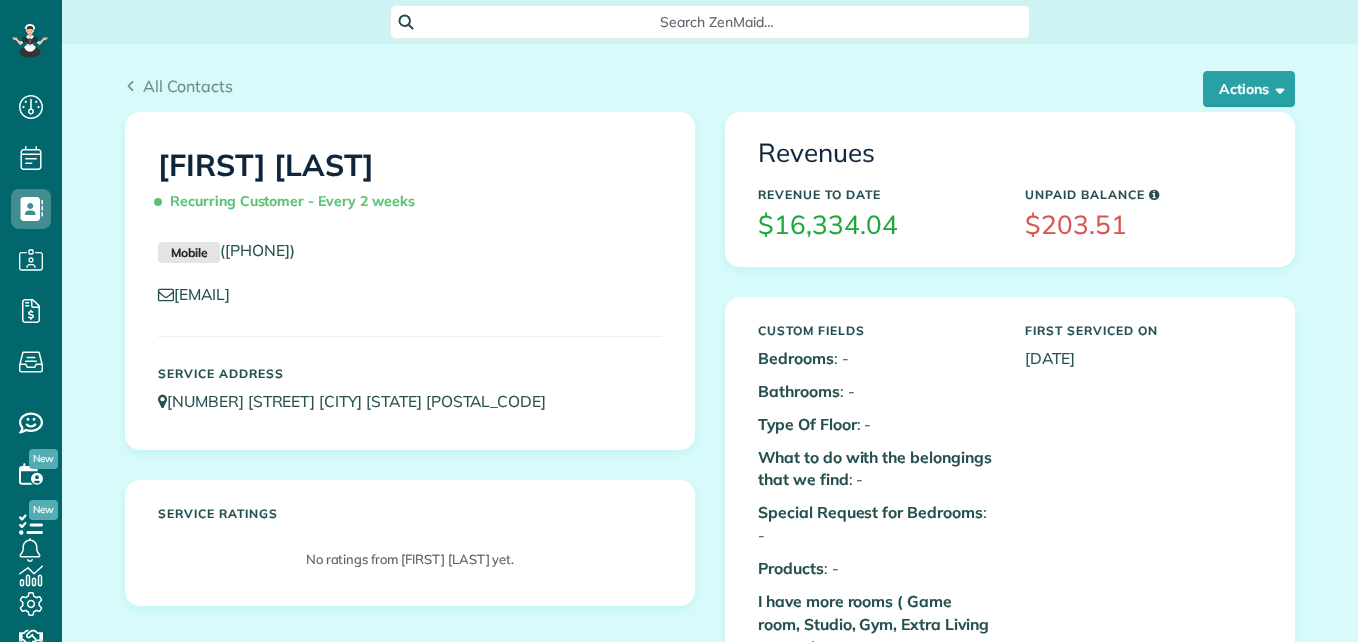 scroll, scrollTop: 0, scrollLeft: 0, axis: both 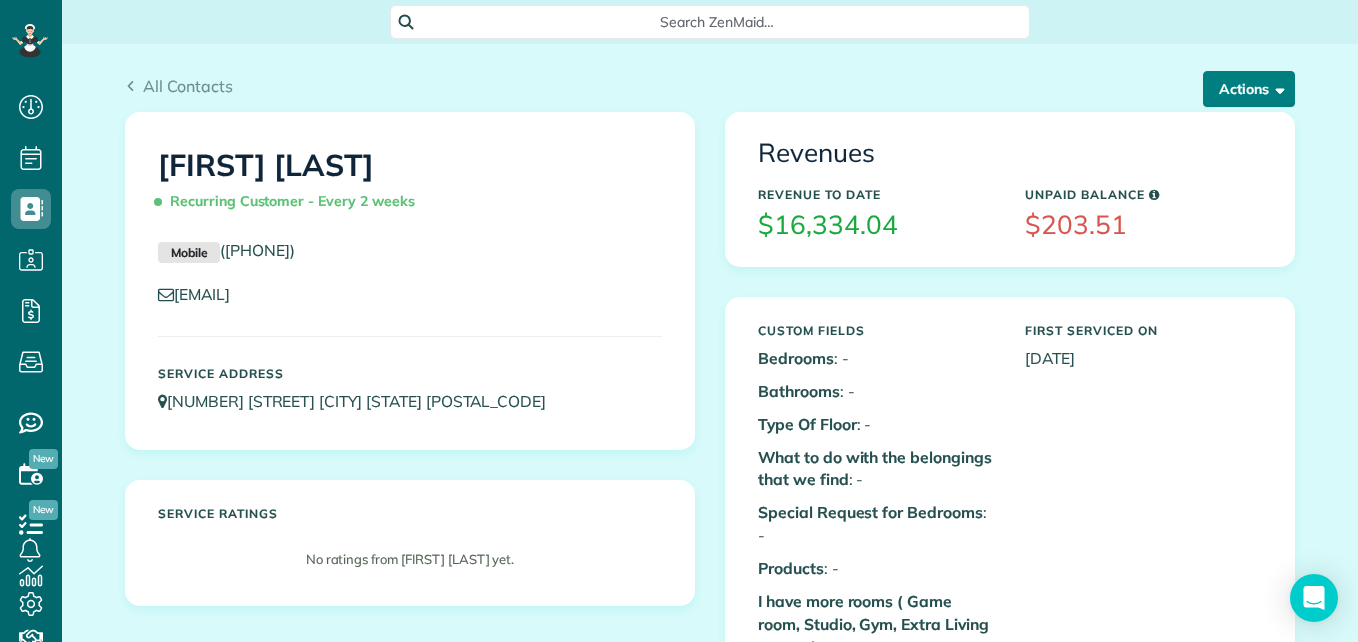 click on "Actions" at bounding box center [1249, 89] 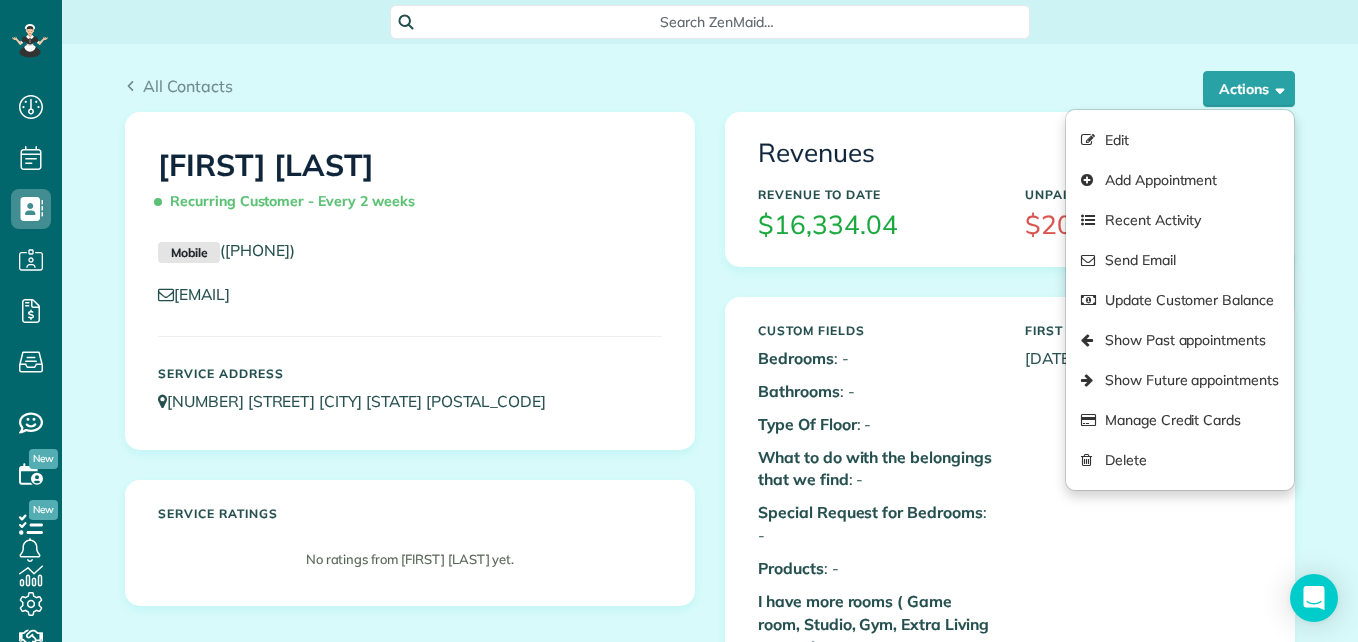 click on "All Contacts
Actions
Edit
Add Appointment
Recent Activity
Send Email
Update Customer Balance
Show Past appointments
Show Future appointments
Manage Credit Cards
Delete" at bounding box center [710, 1347] 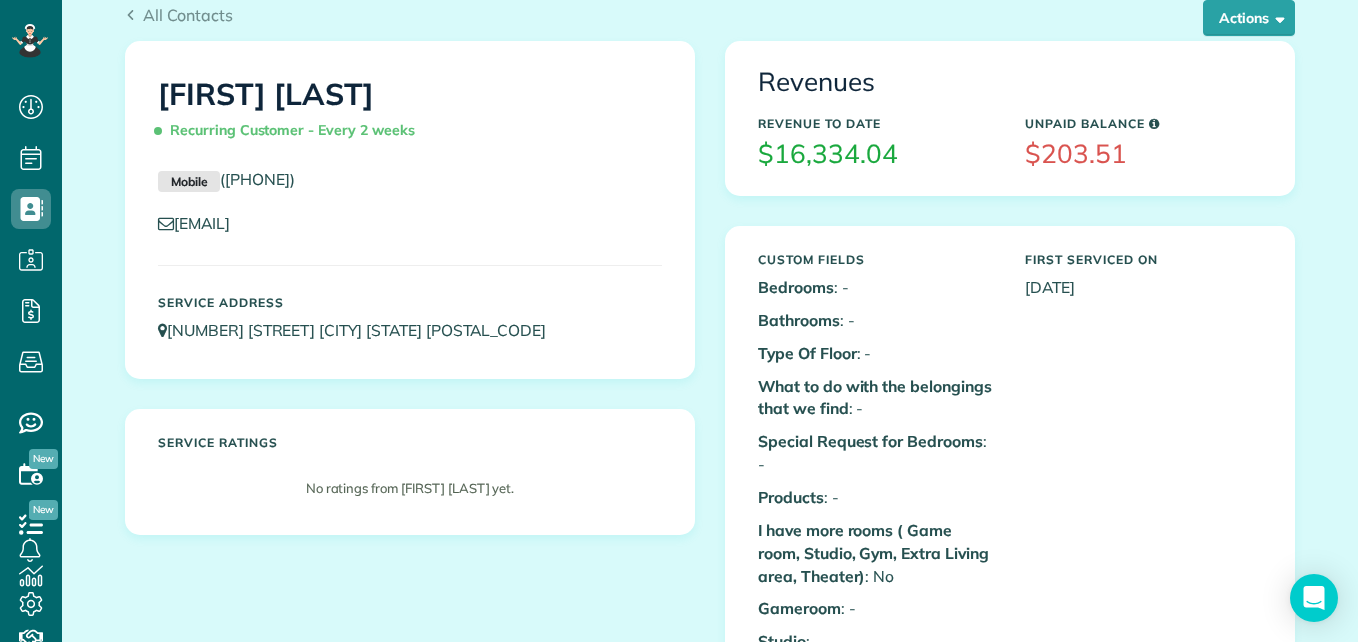 scroll, scrollTop: 0, scrollLeft: 0, axis: both 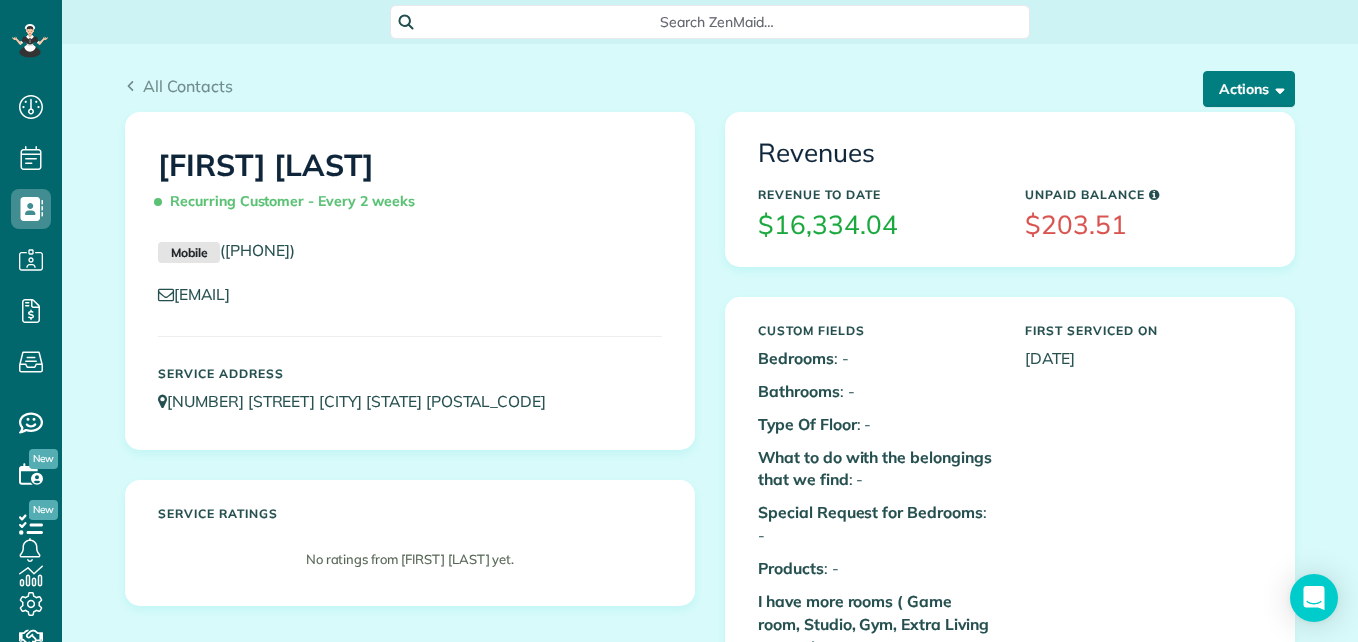 click on "Actions" at bounding box center [1249, 89] 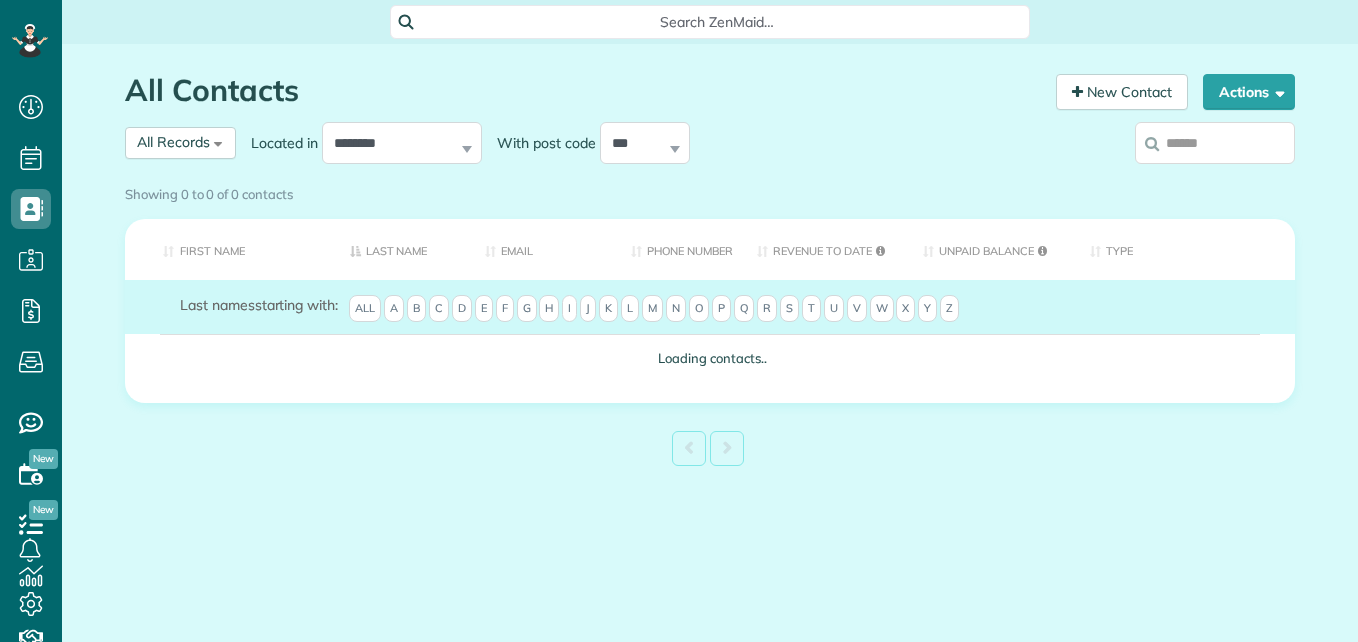 scroll, scrollTop: 0, scrollLeft: 0, axis: both 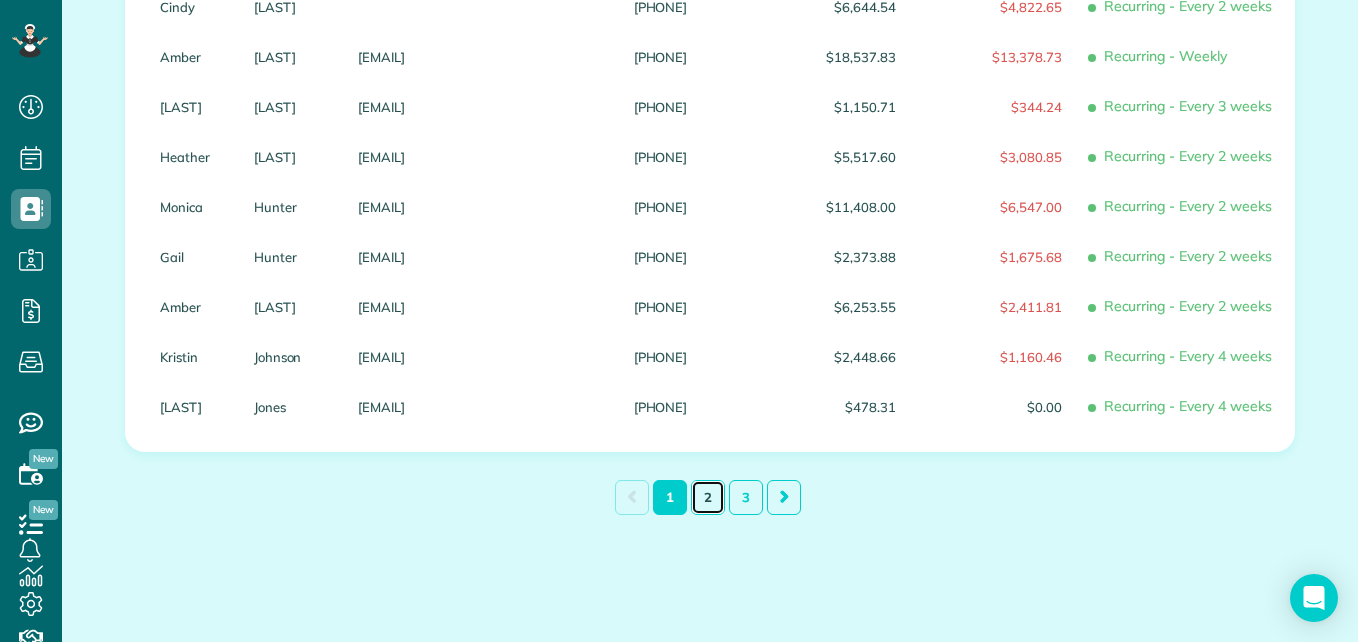 click on "2" at bounding box center (708, 497) 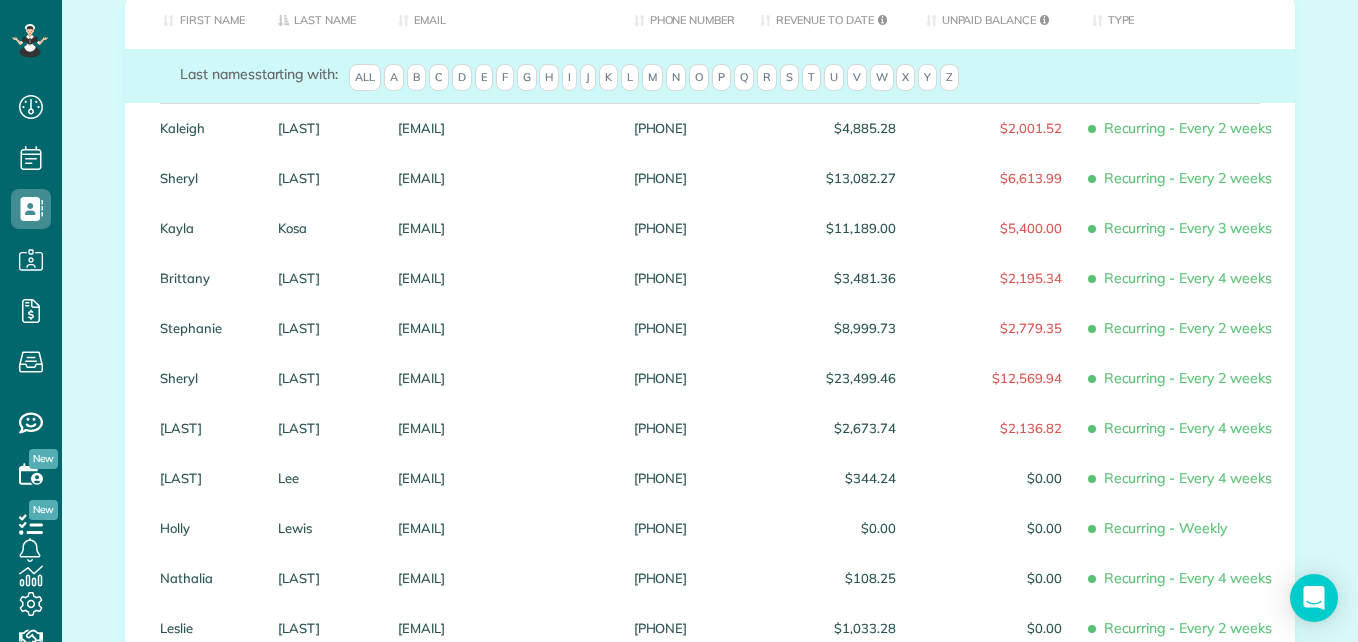scroll, scrollTop: 0, scrollLeft: 0, axis: both 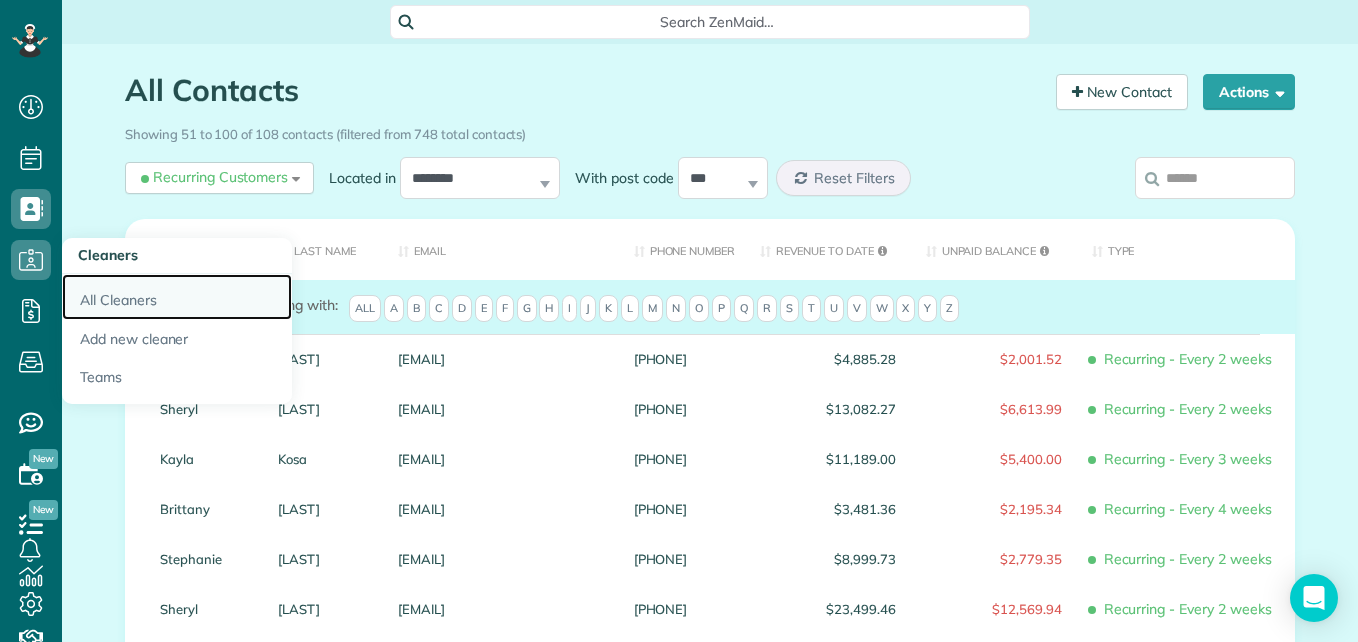 click on "All Cleaners" at bounding box center [177, 297] 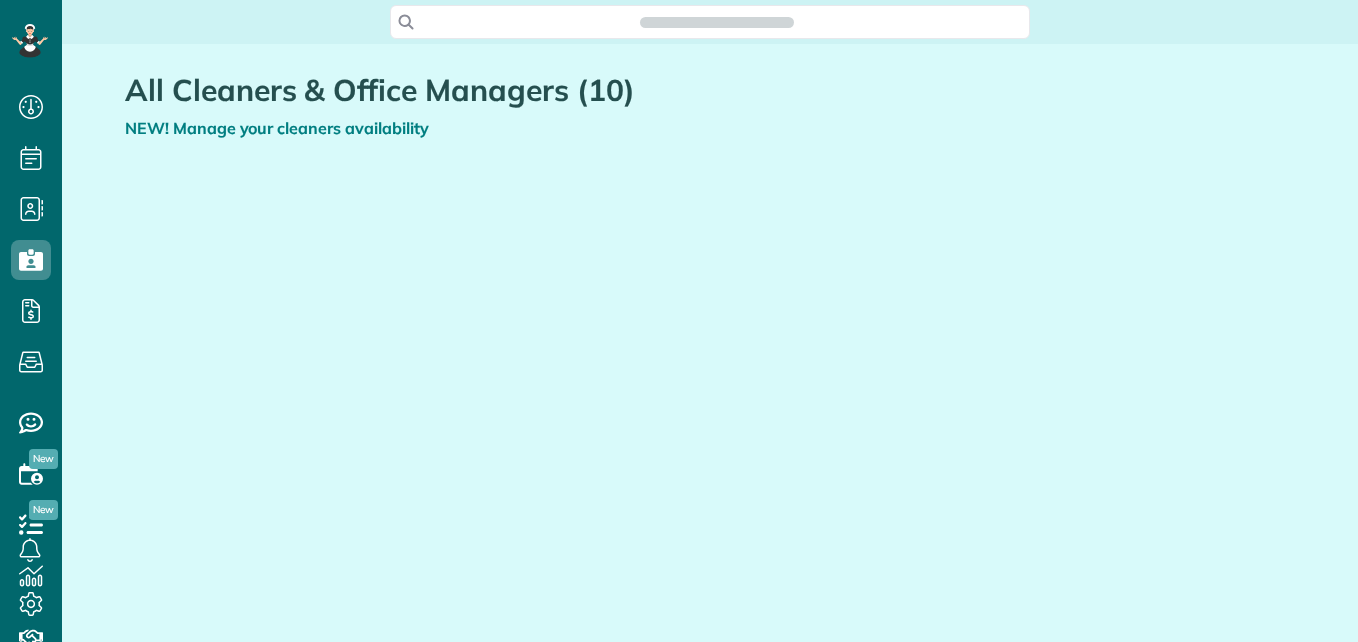 scroll, scrollTop: 0, scrollLeft: 0, axis: both 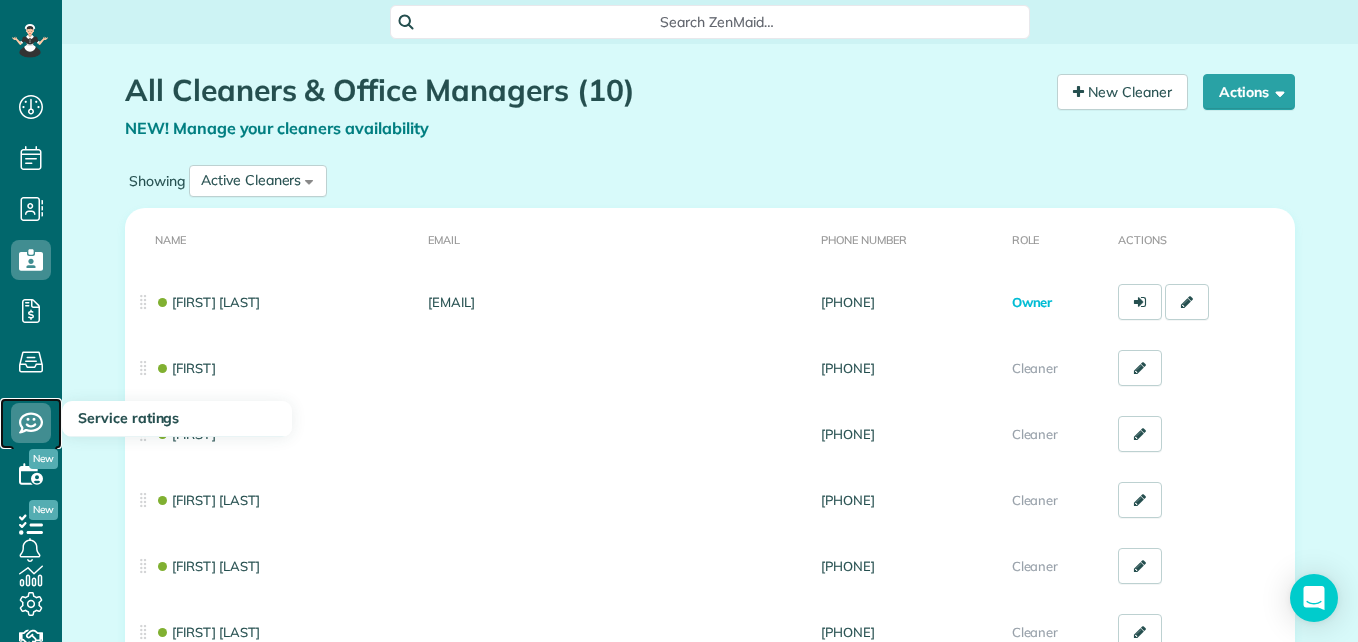 click 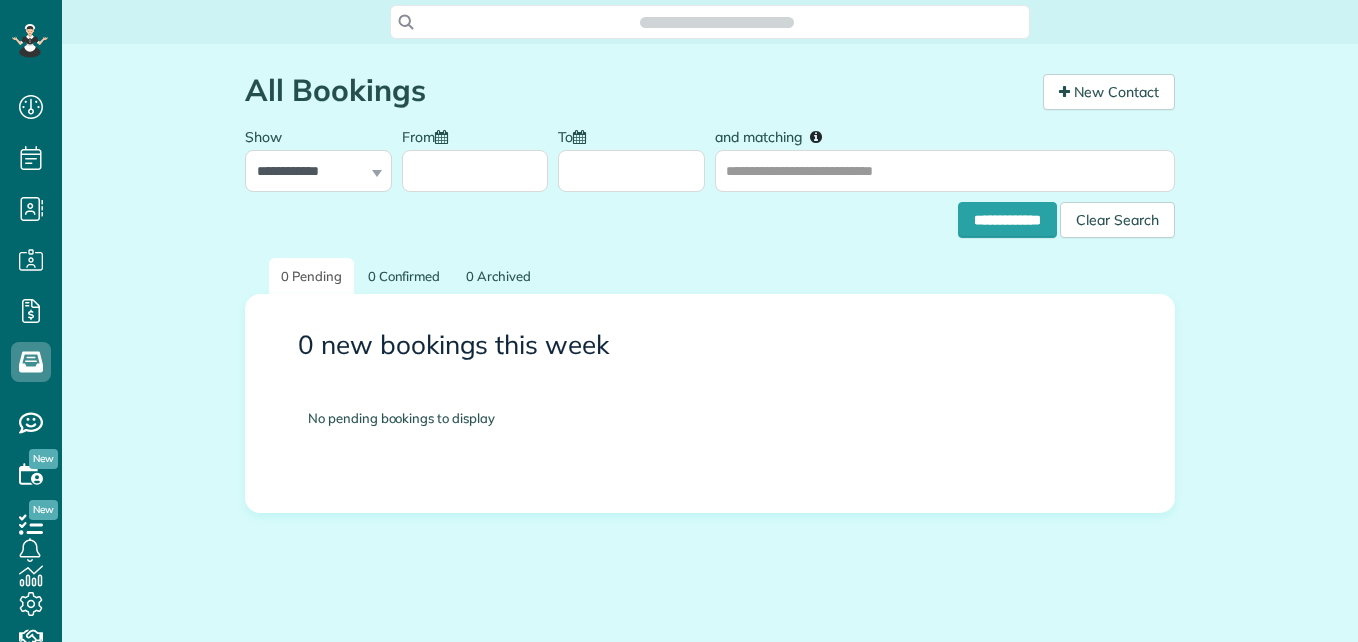 scroll, scrollTop: 0, scrollLeft: 0, axis: both 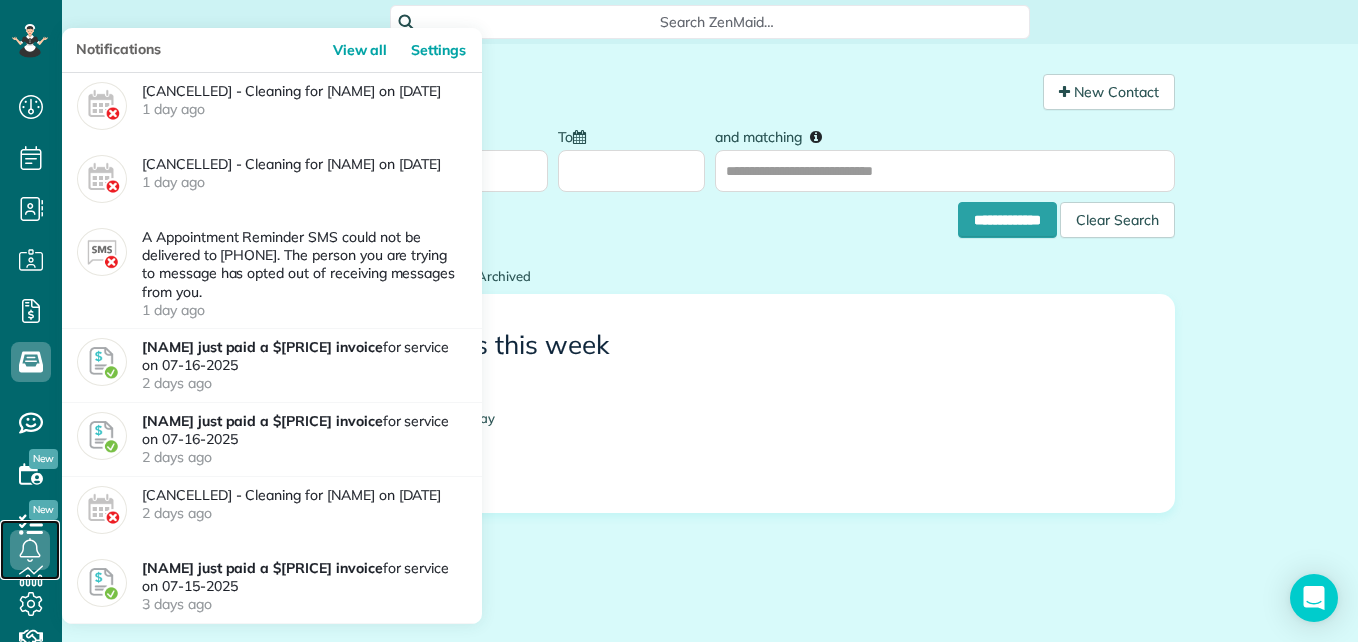 click 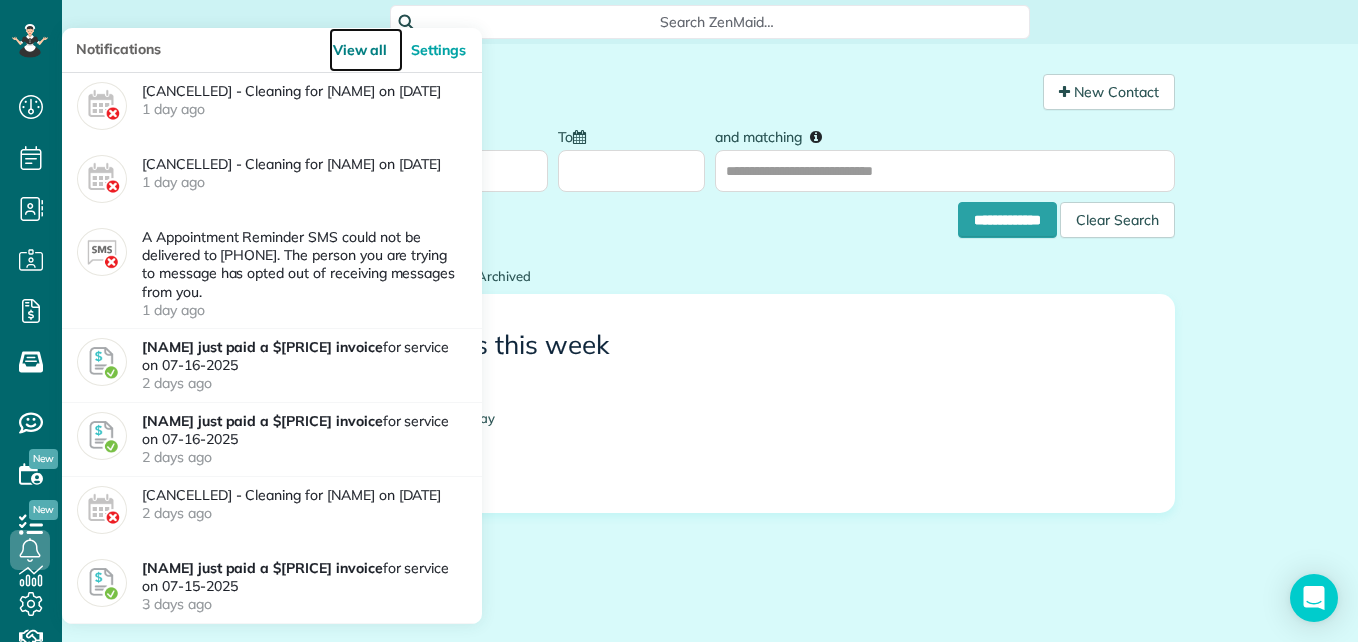 click on "View all" at bounding box center (366, 50) 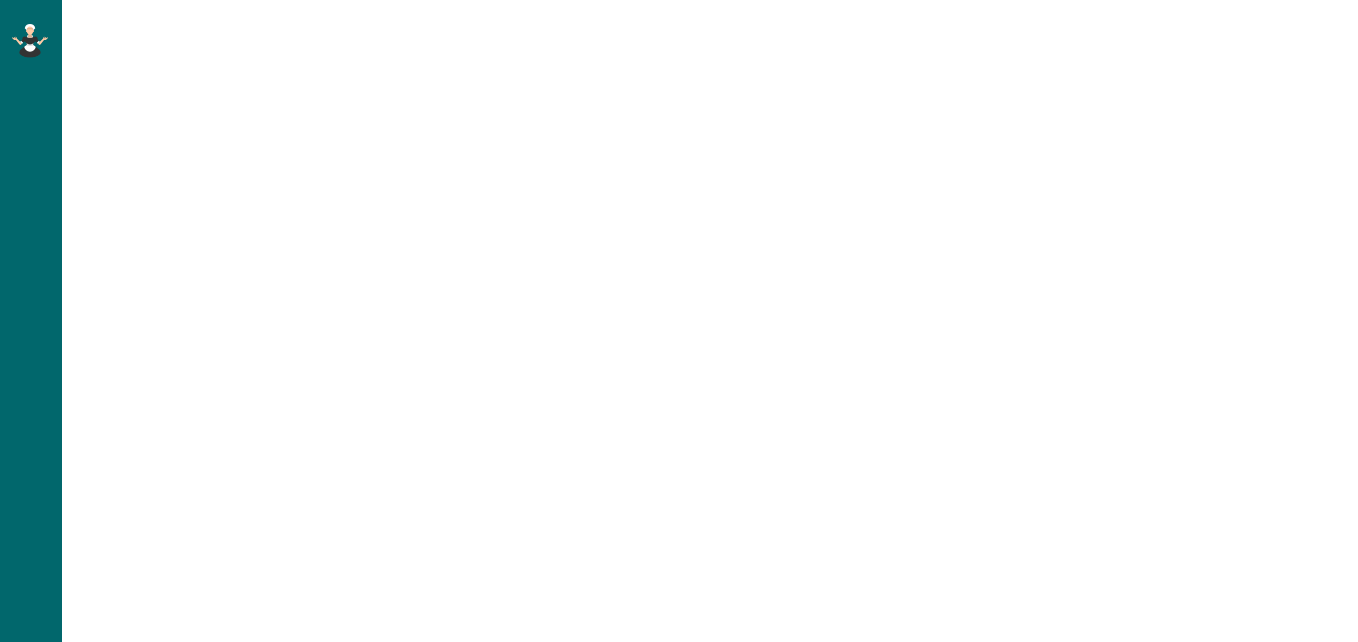 scroll, scrollTop: 0, scrollLeft: 0, axis: both 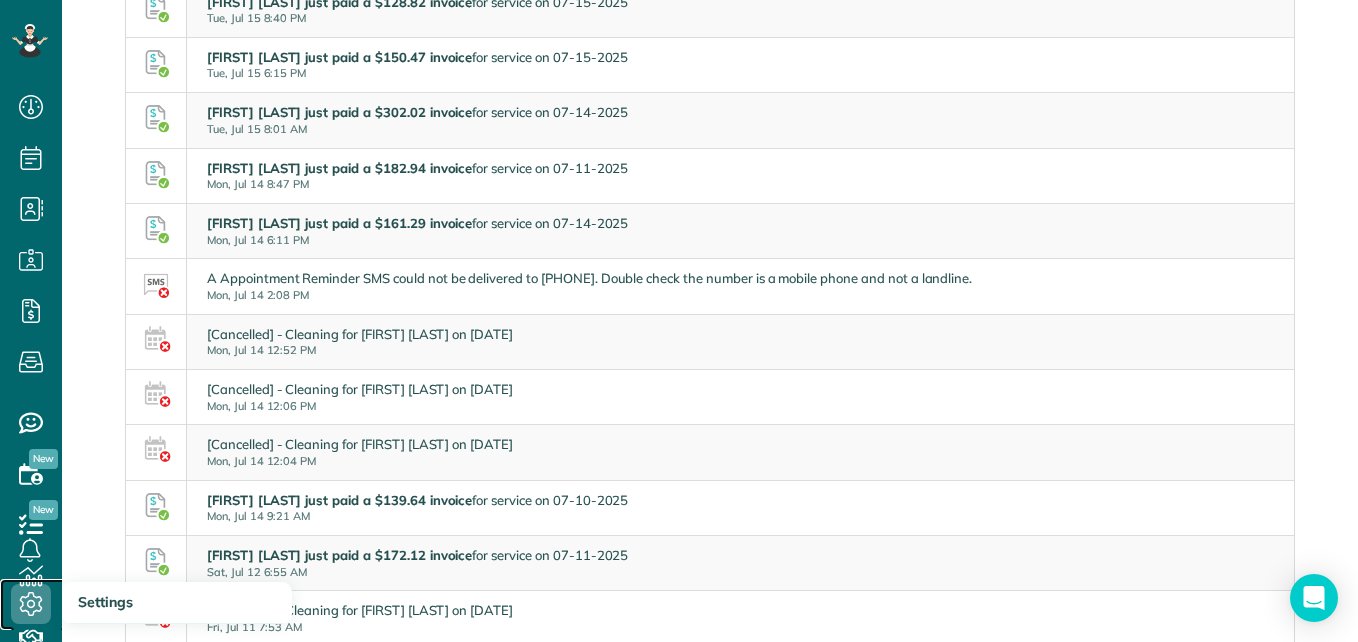 click 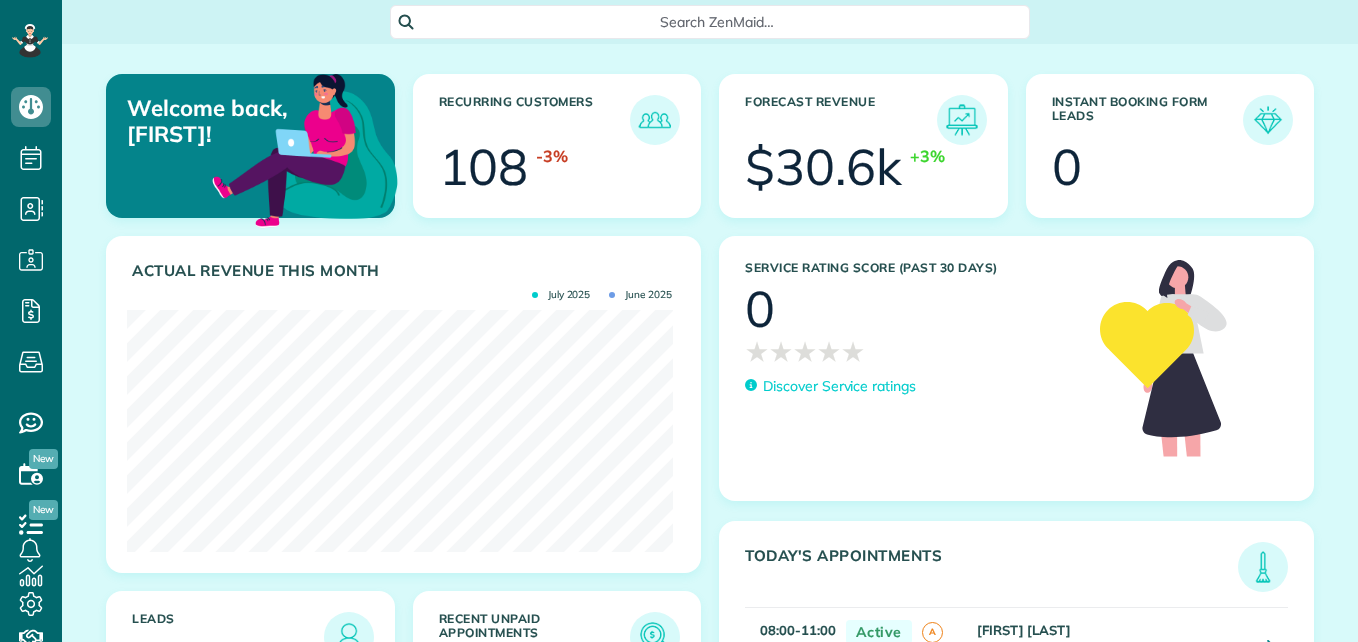 scroll, scrollTop: 0, scrollLeft: 0, axis: both 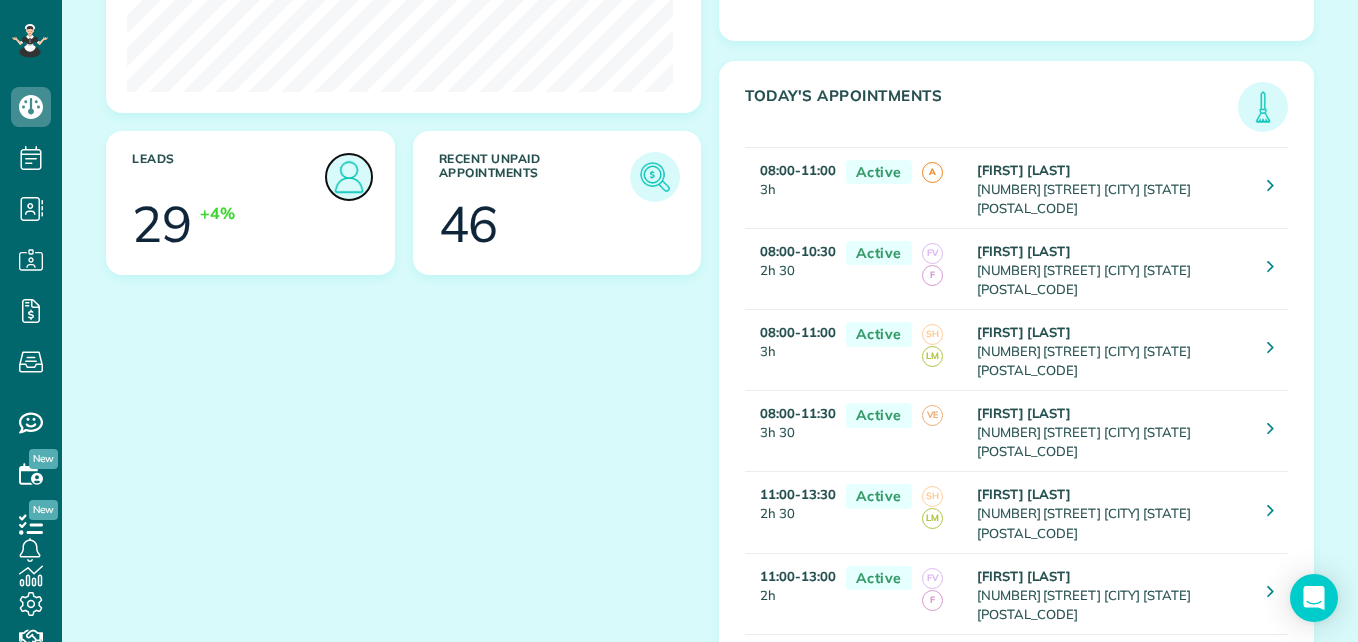 click at bounding box center (349, 177) 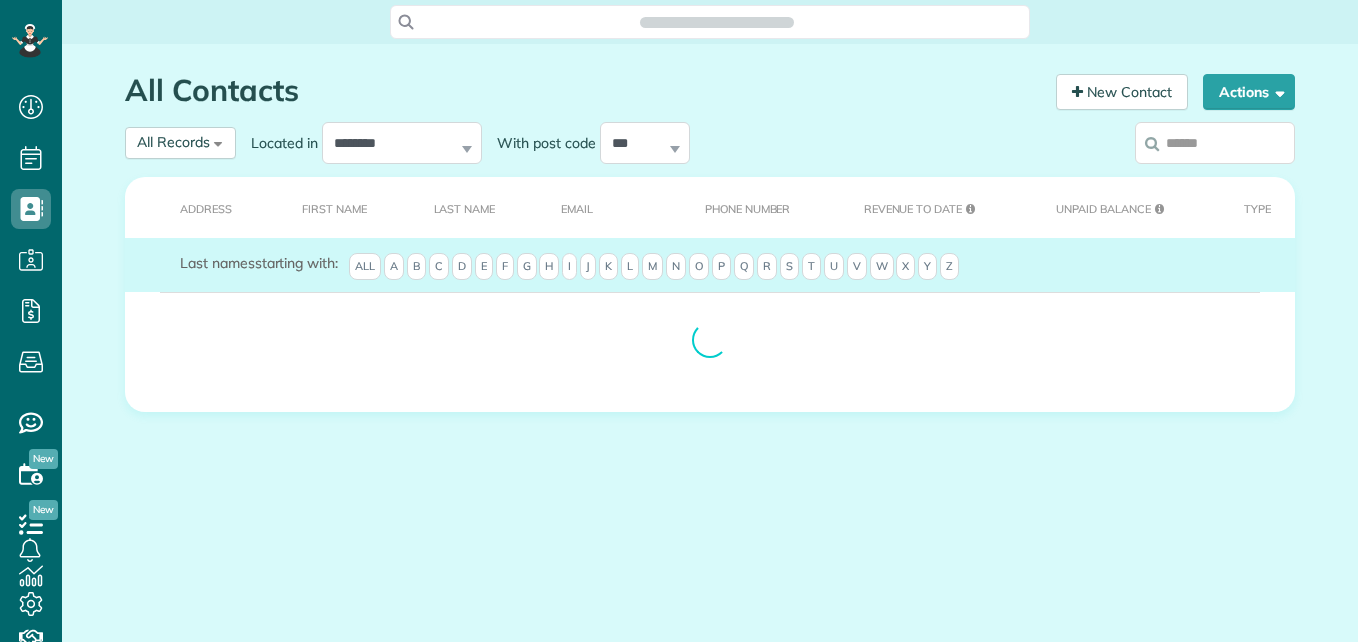 scroll, scrollTop: 0, scrollLeft: 0, axis: both 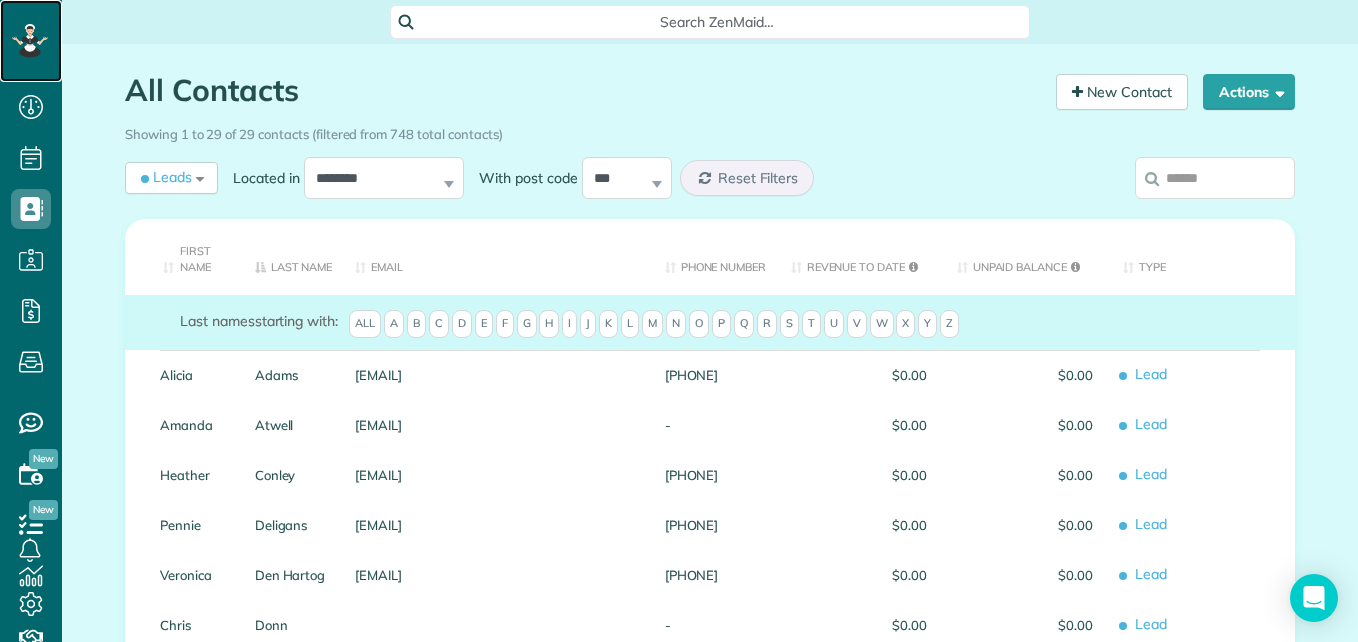 click 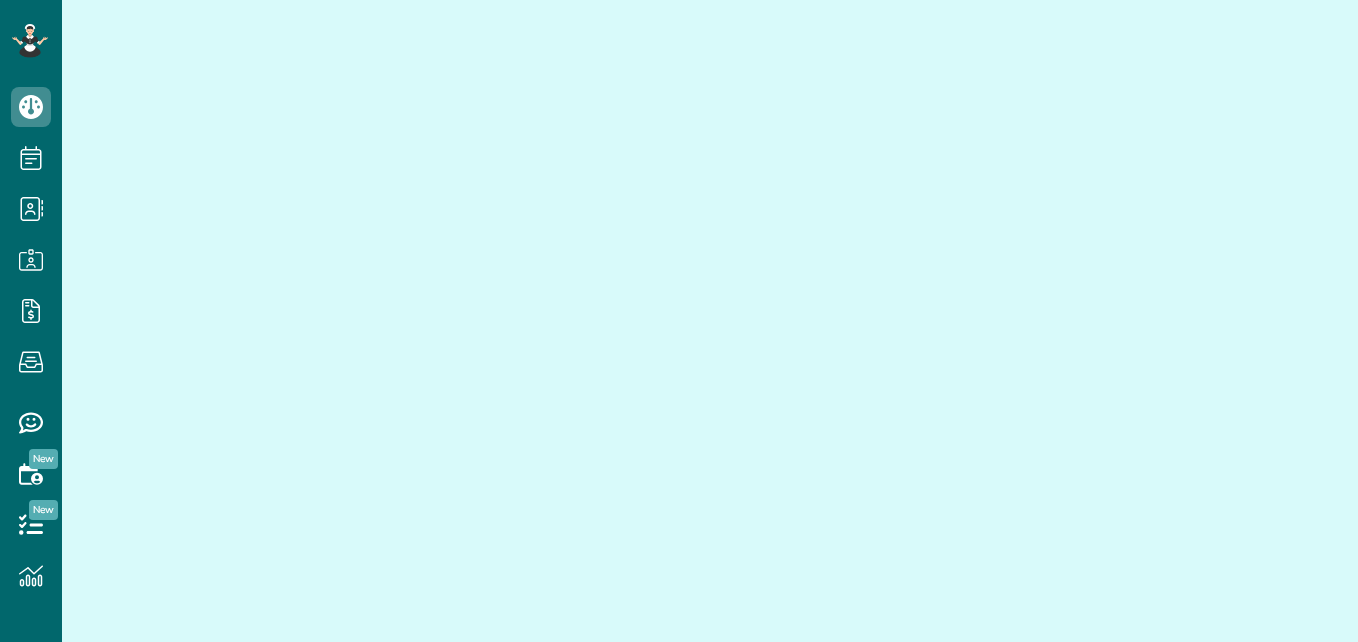 scroll, scrollTop: 0, scrollLeft: 0, axis: both 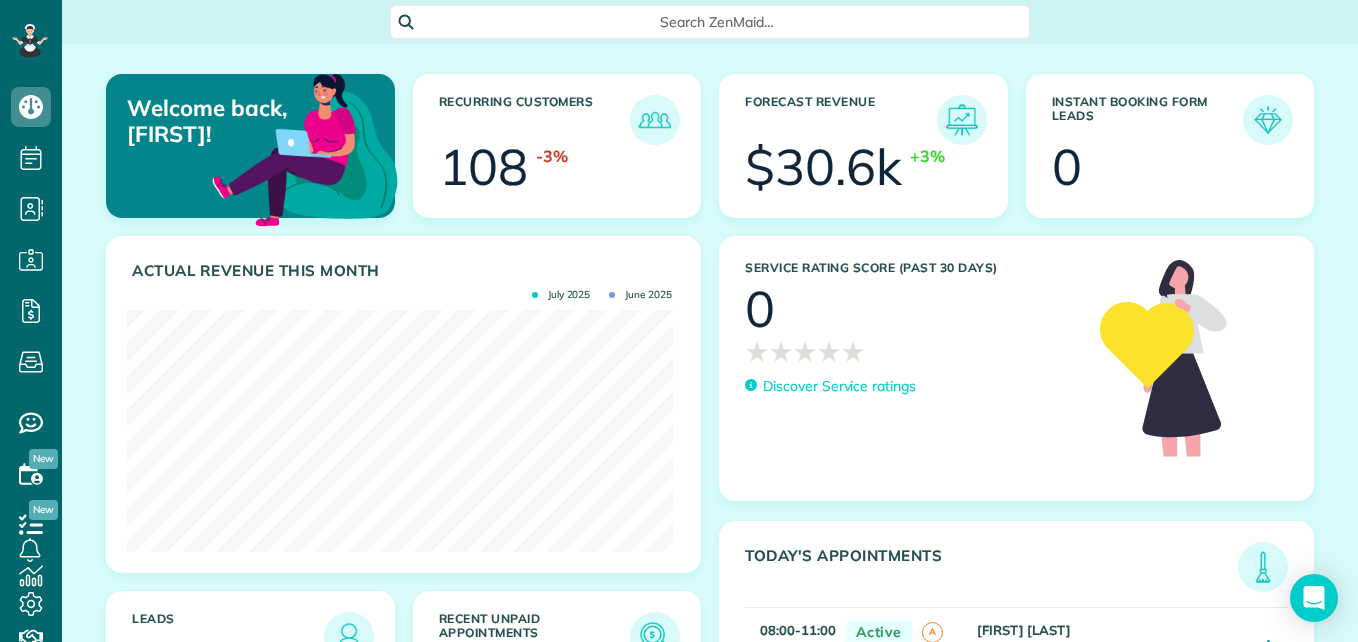 click on "Search ZenMaid…" at bounding box center (717, 22) 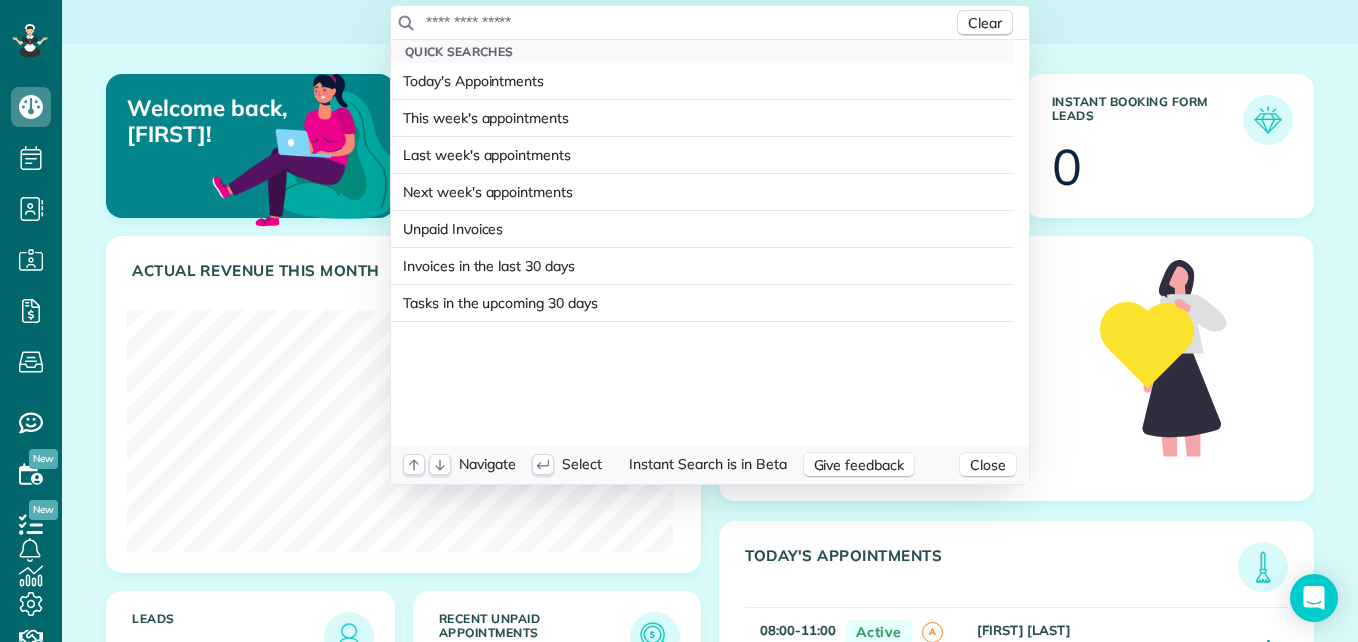 click on "Dashboard
Scheduling
Calendar View
List View
Dispatch View - Weekly scheduling (Beta)" at bounding box center (679, 321) 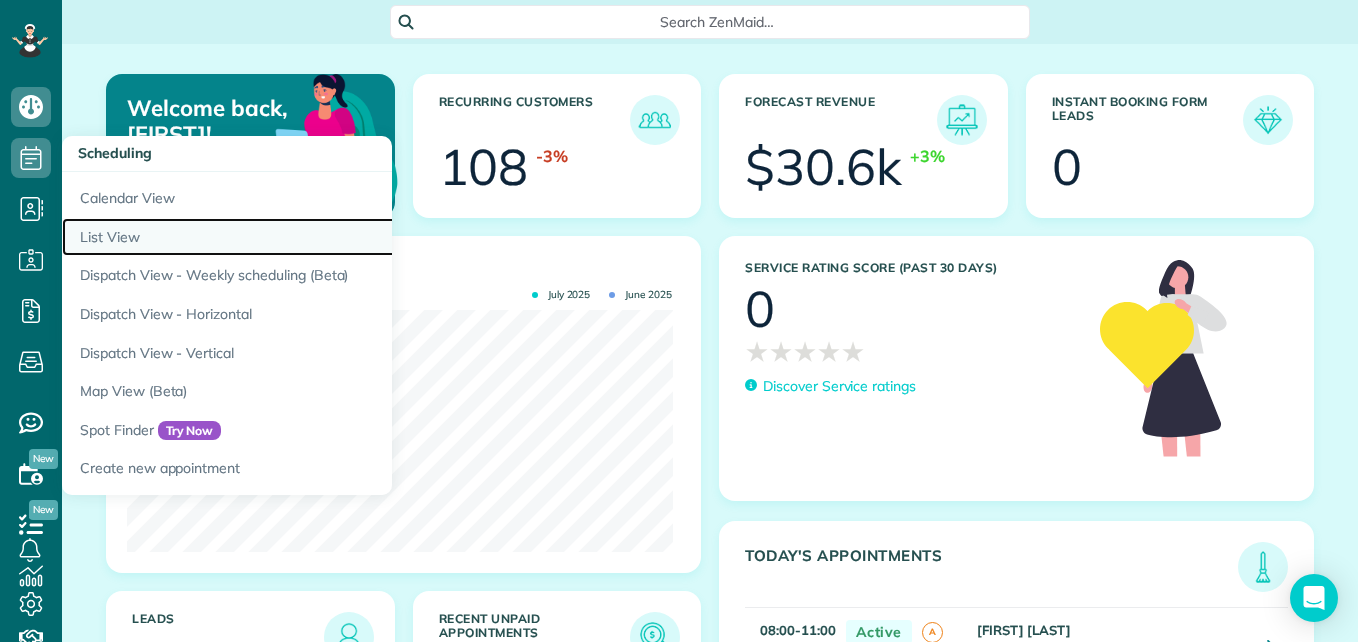 click on "List View" at bounding box center [312, 237] 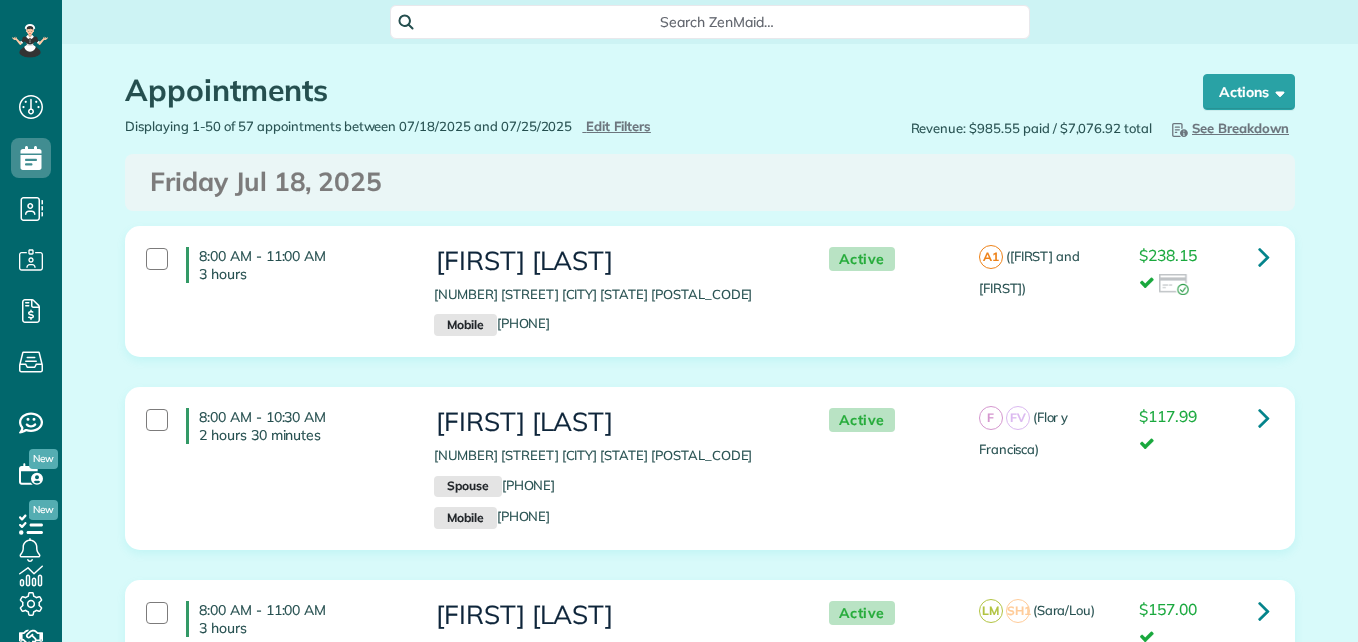 scroll, scrollTop: 0, scrollLeft: 0, axis: both 